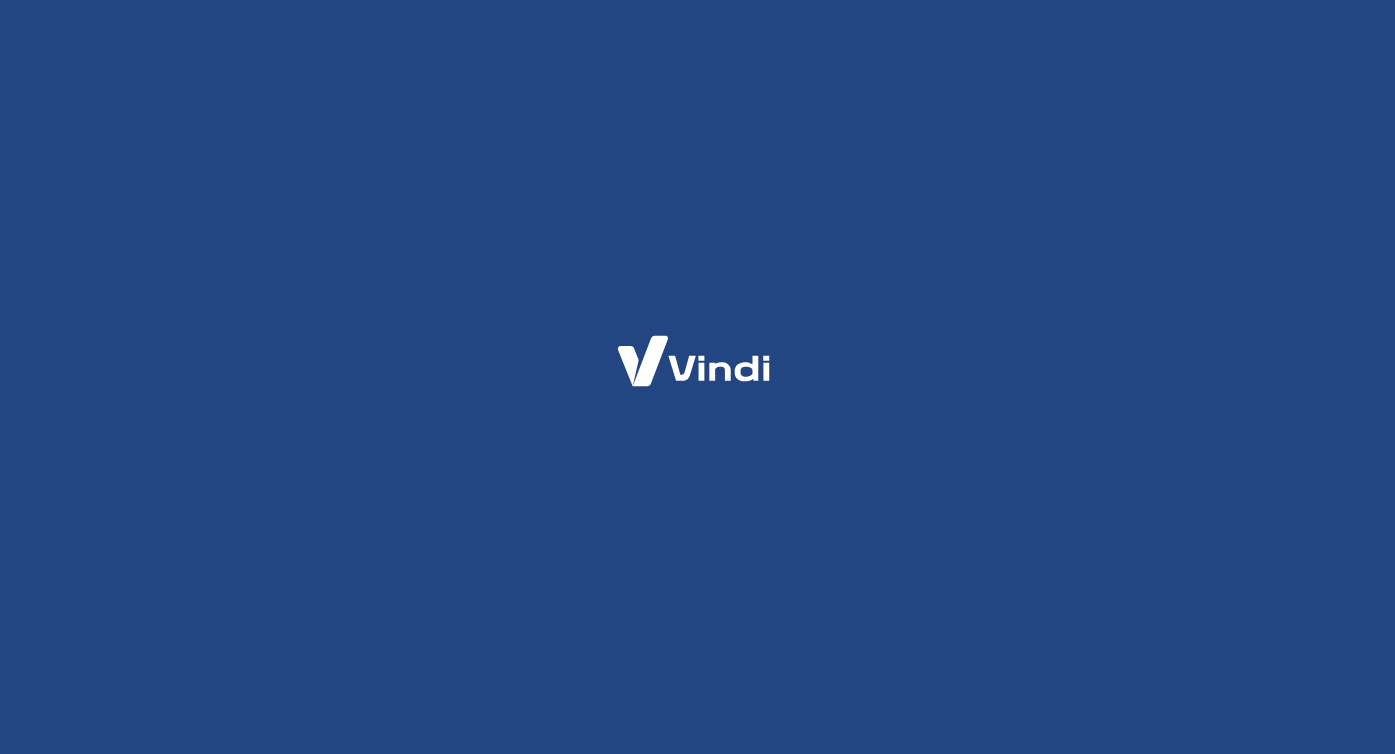 scroll, scrollTop: 0, scrollLeft: 0, axis: both 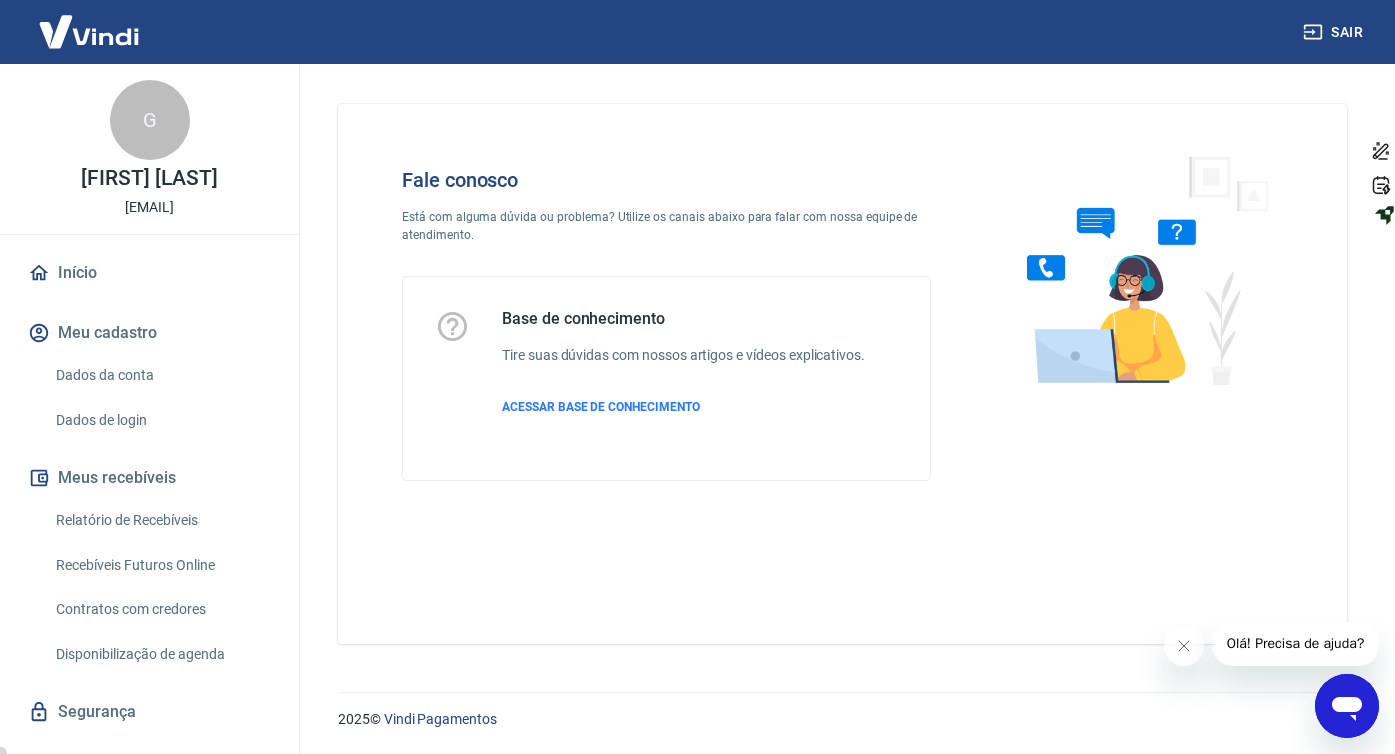 click 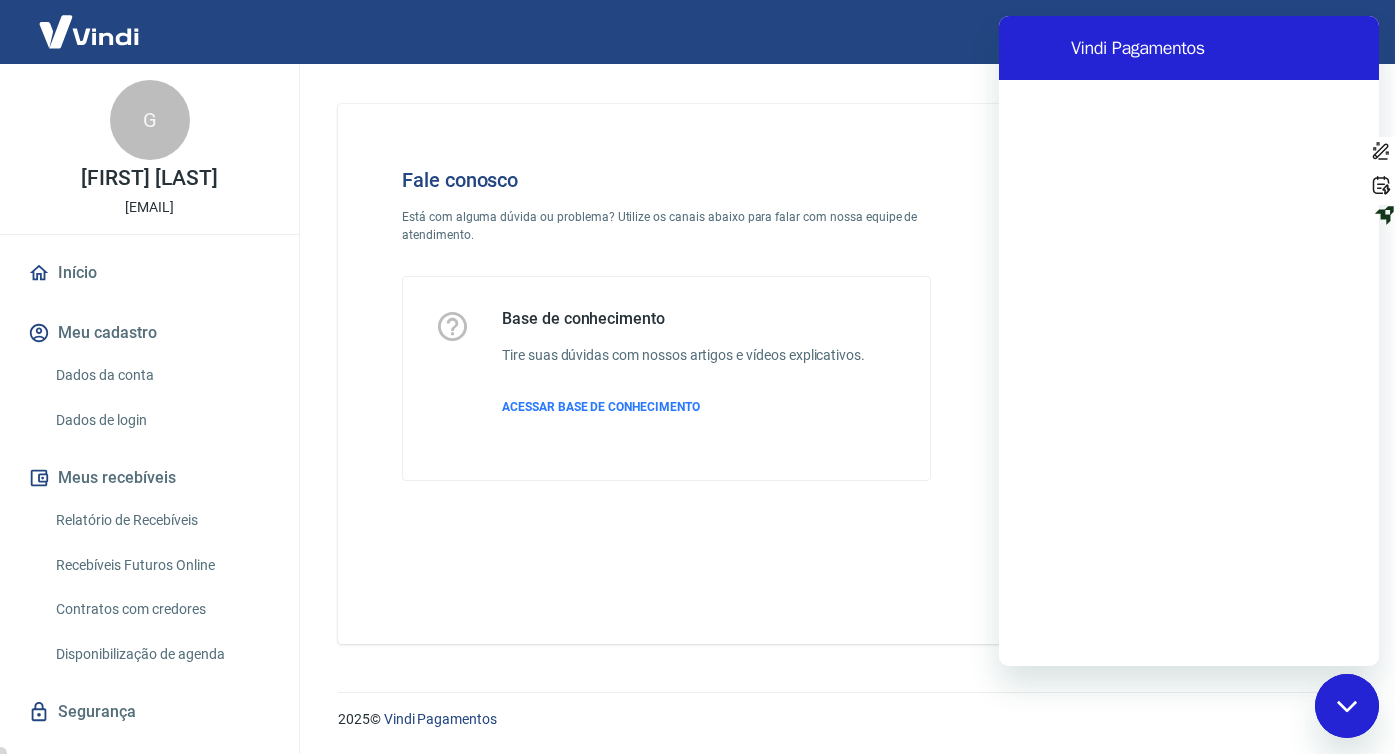 scroll, scrollTop: 0, scrollLeft: 0, axis: both 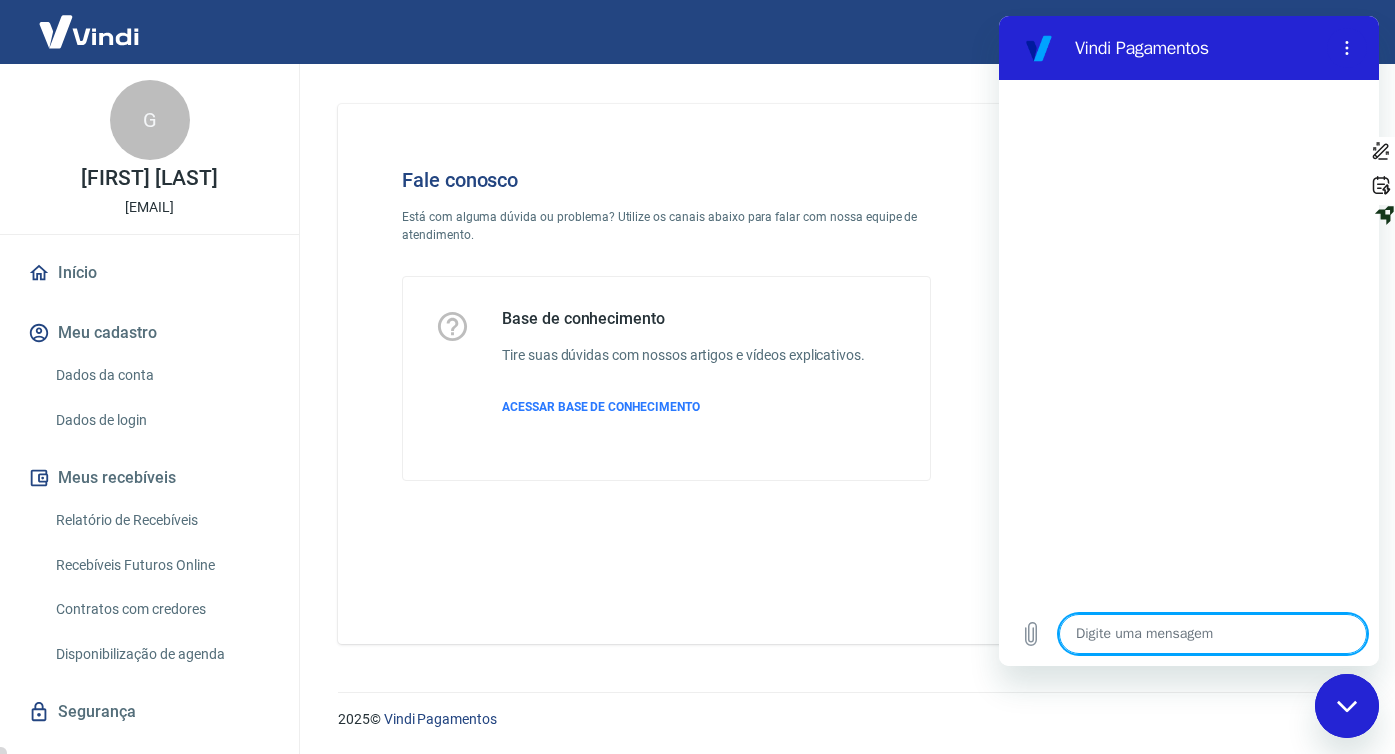 click at bounding box center [1213, 634] 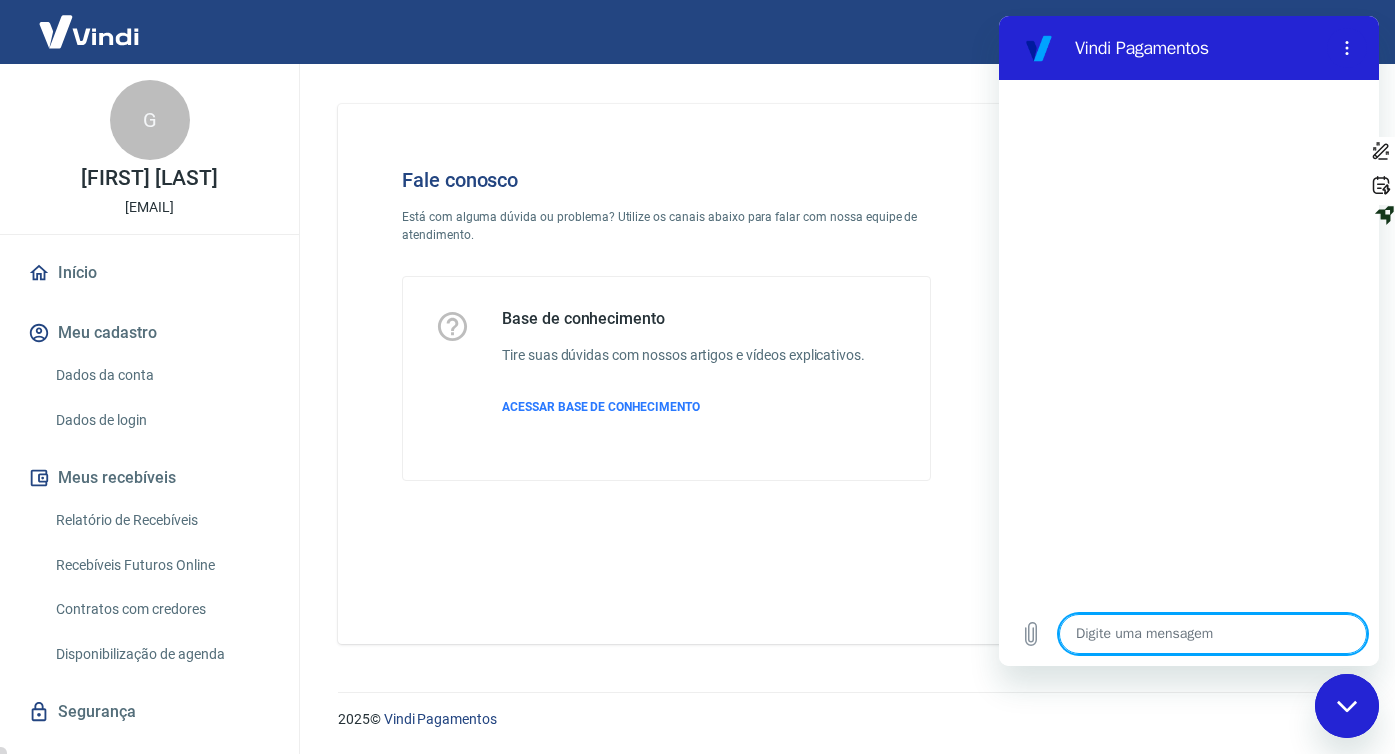 type on "B" 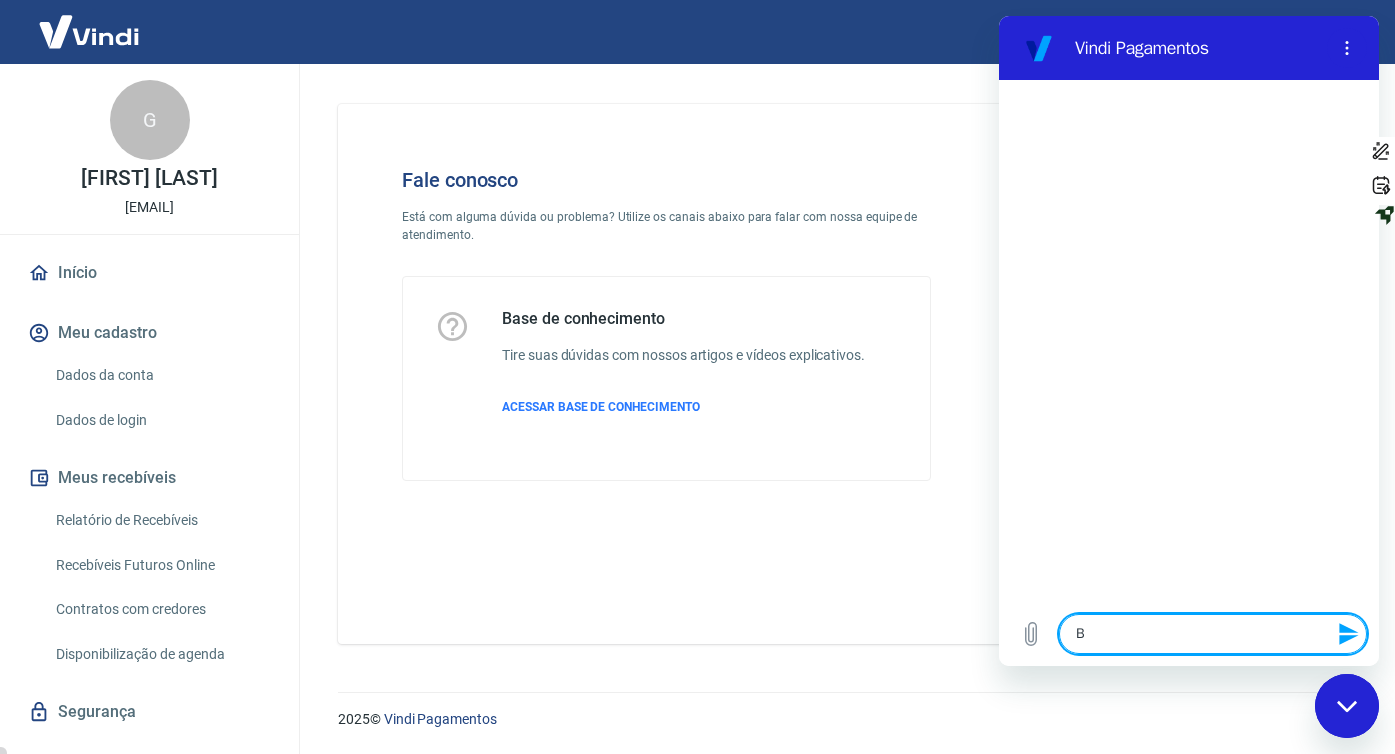 type on "Bo" 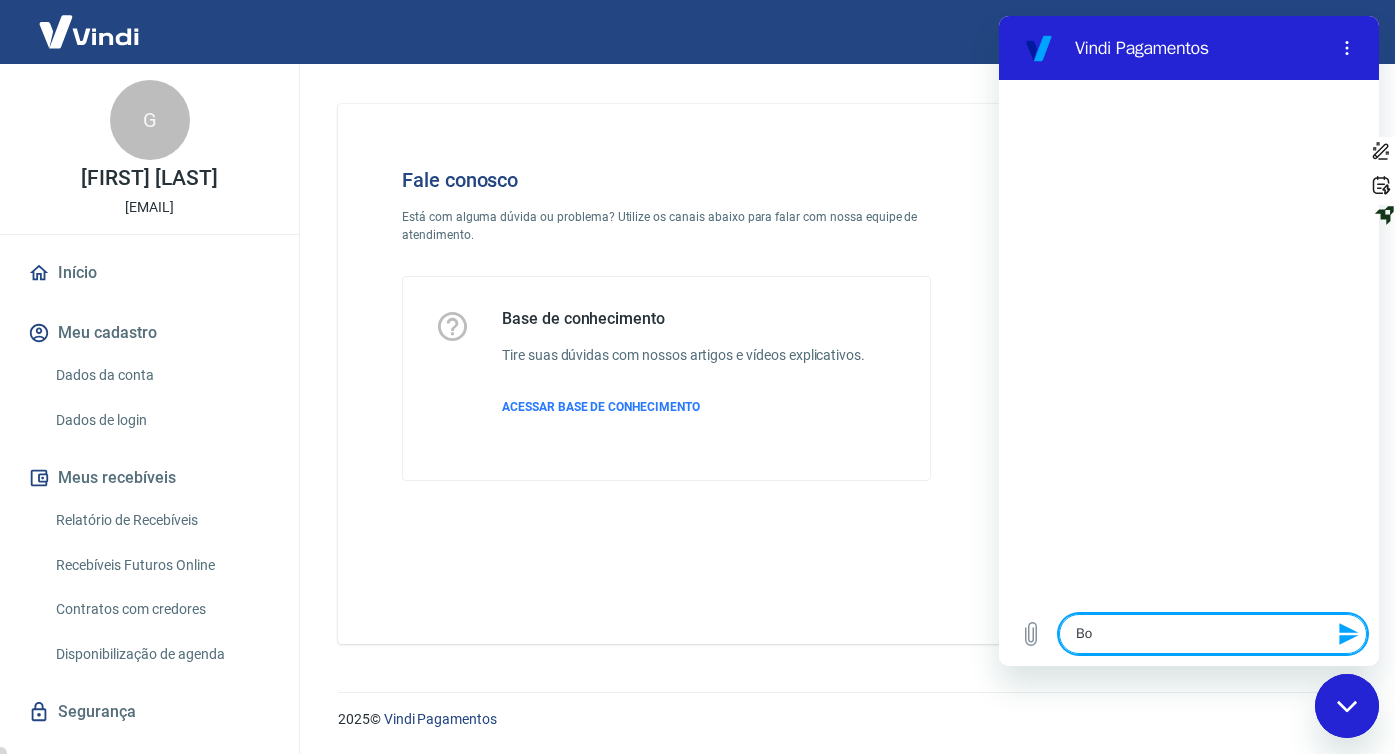 type on "Boa" 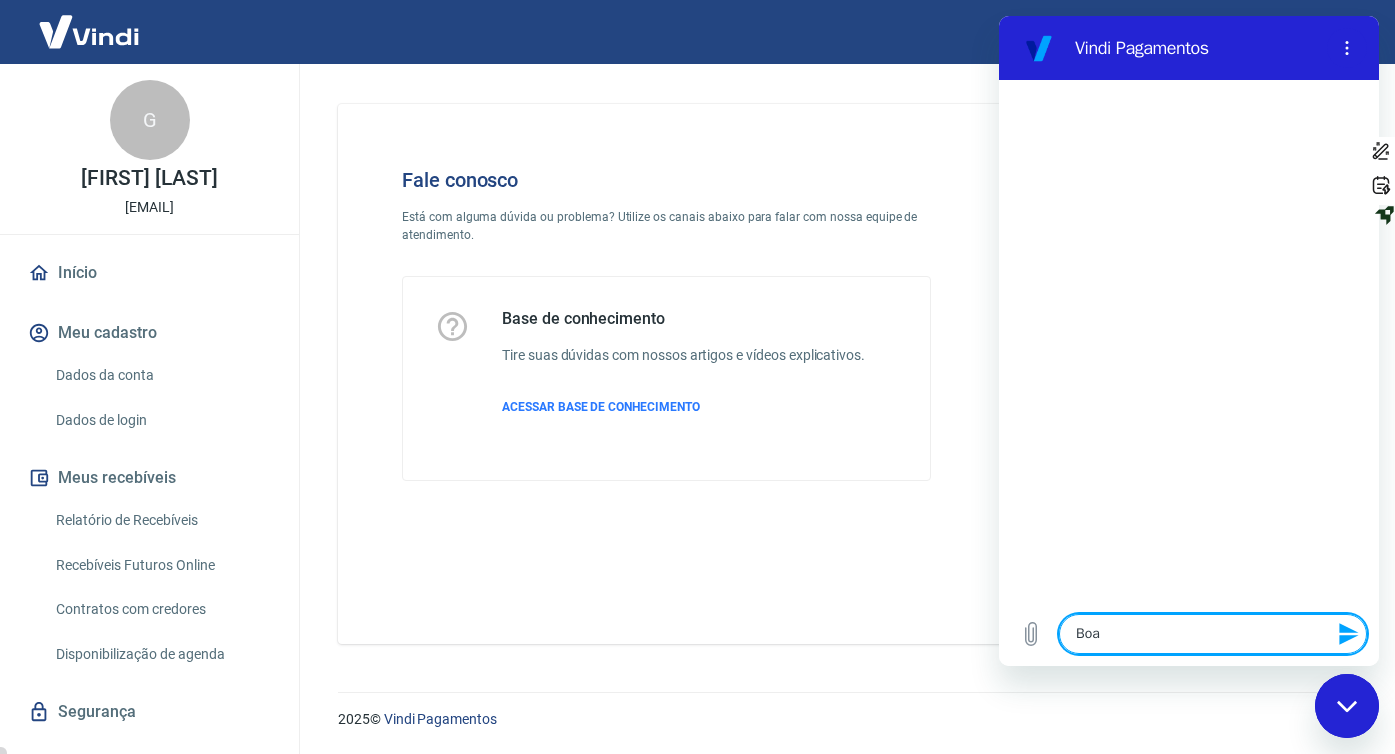type on "Boa" 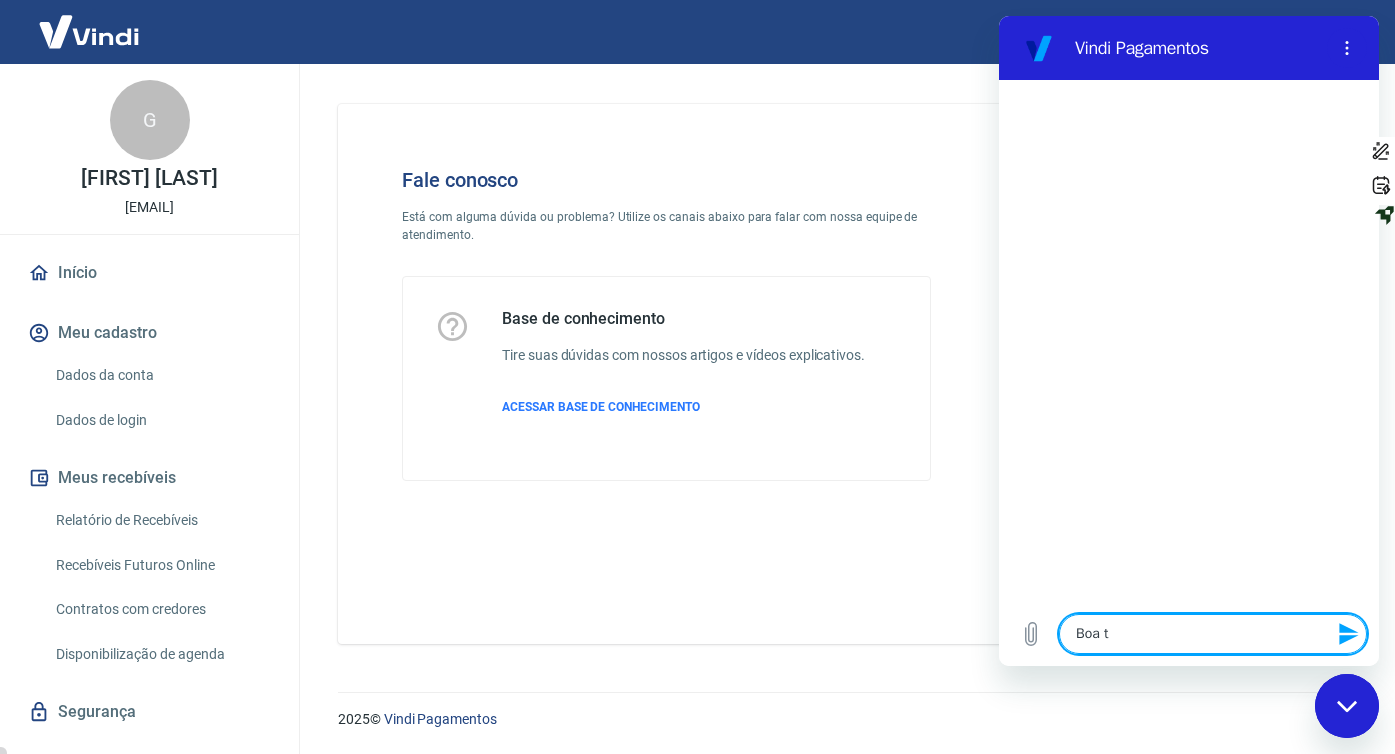 type on "Boa ta" 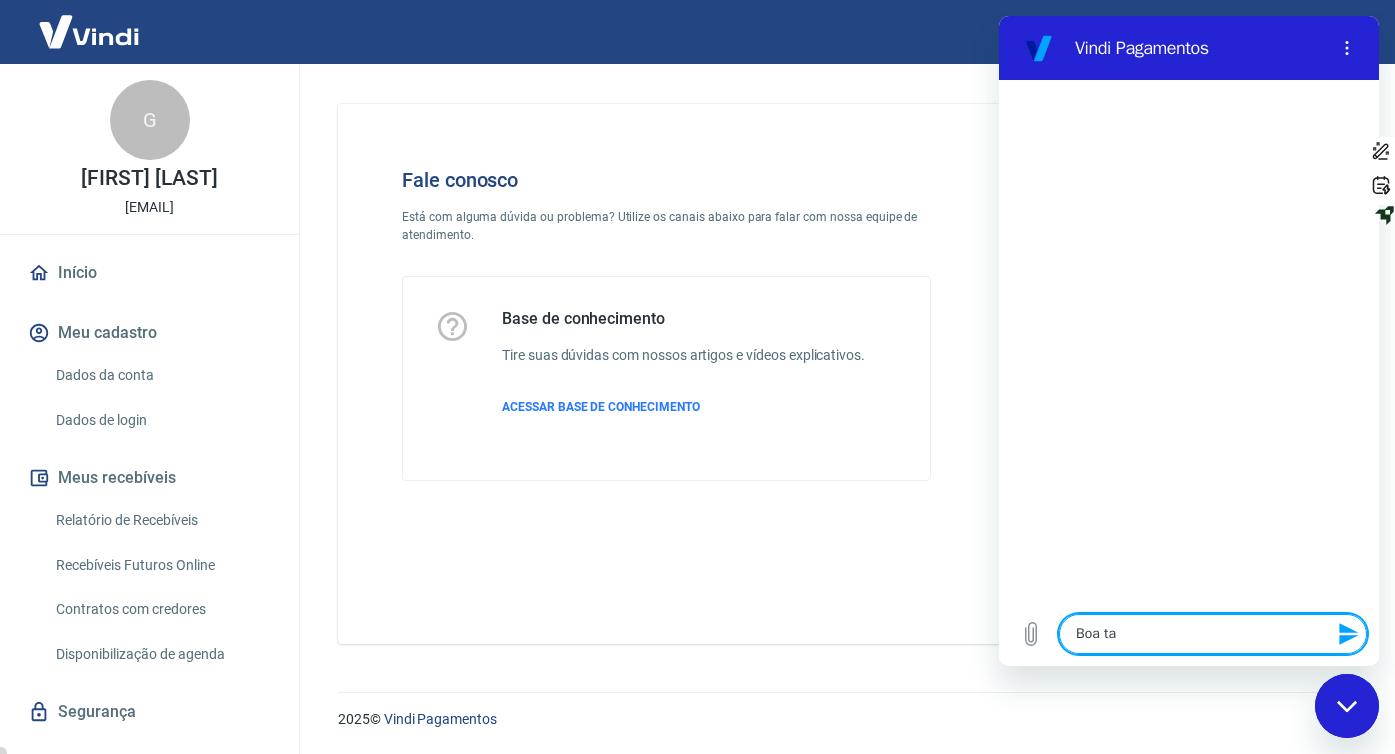 type on "Boa tar" 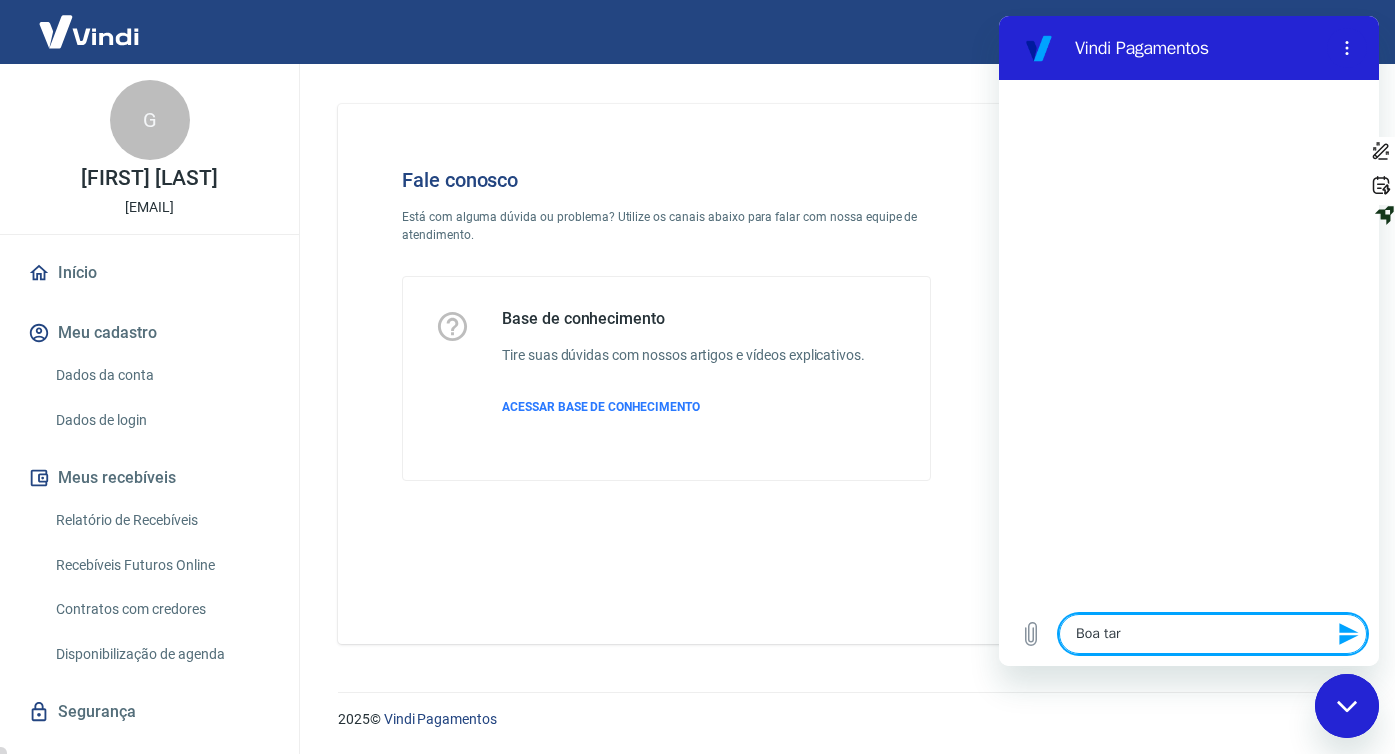 type on "Boa tard" 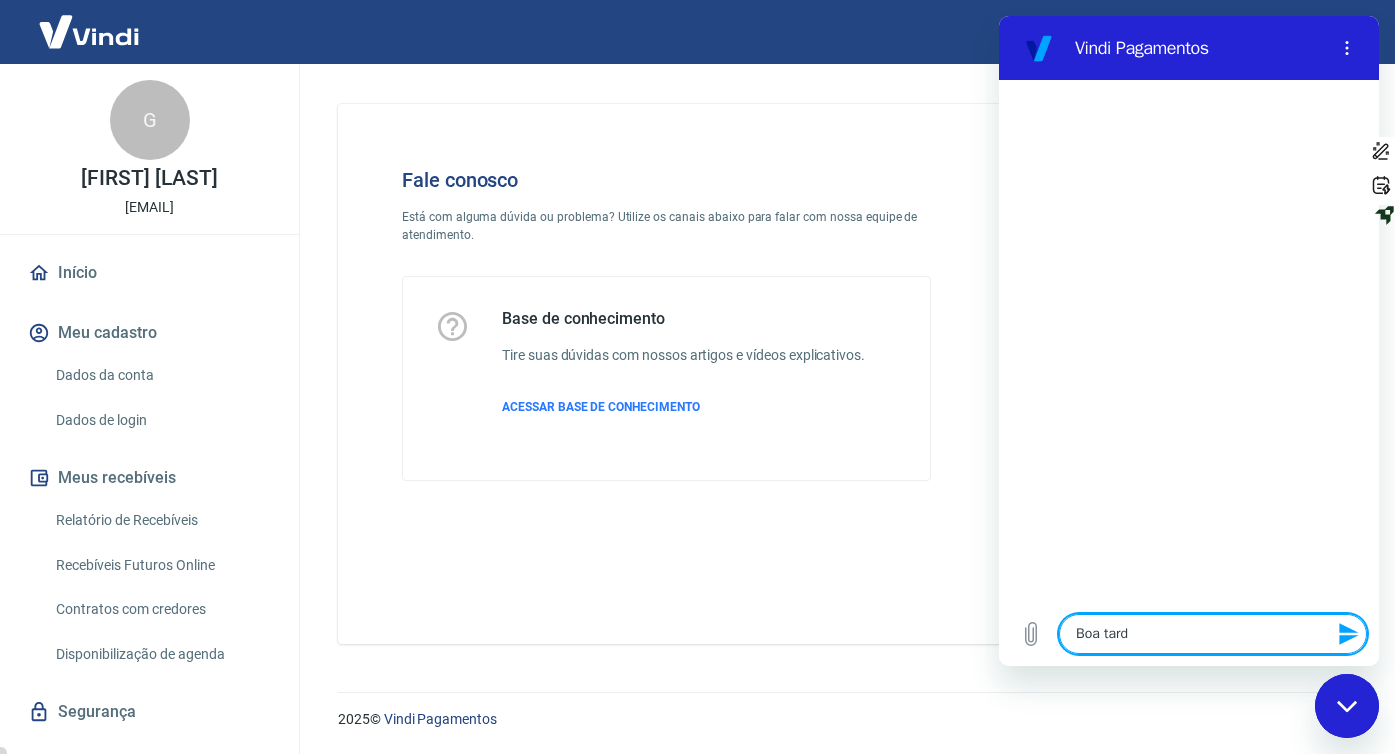 type on "Boa tarde" 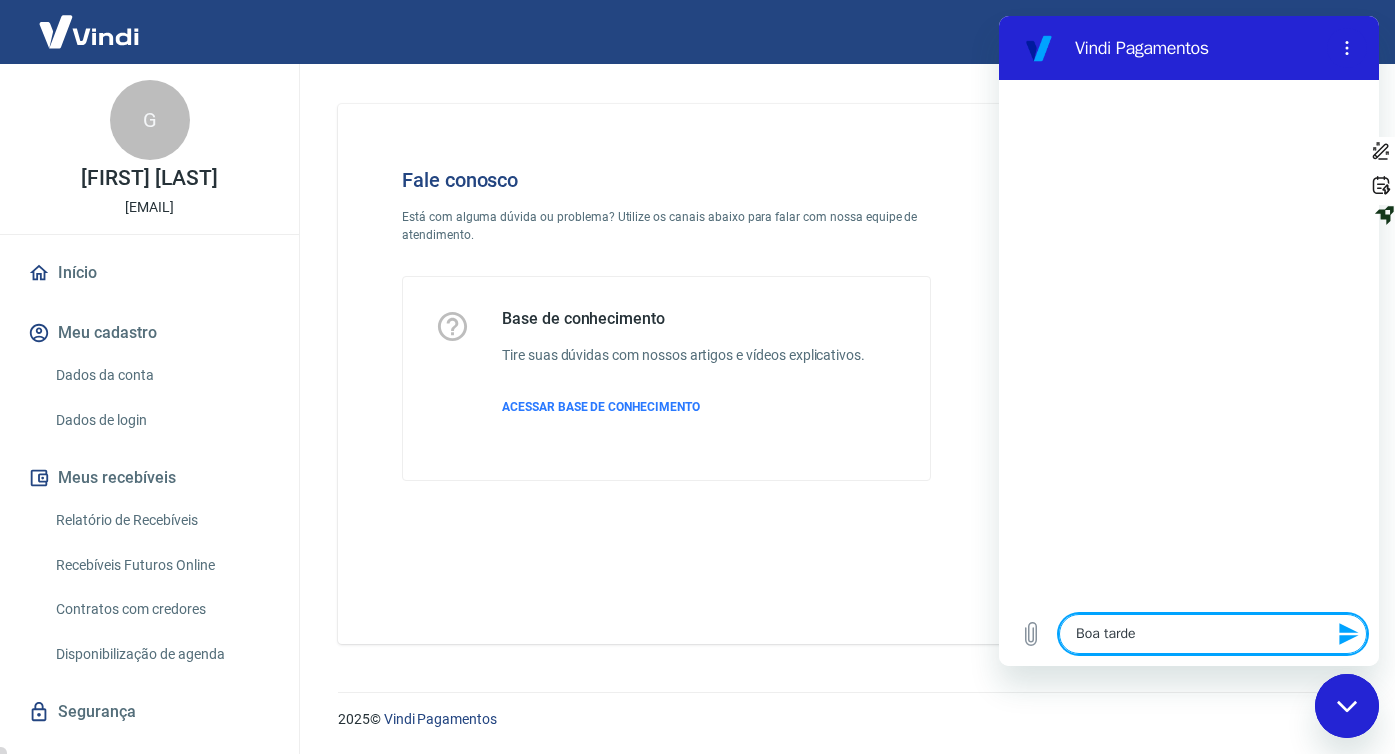 type 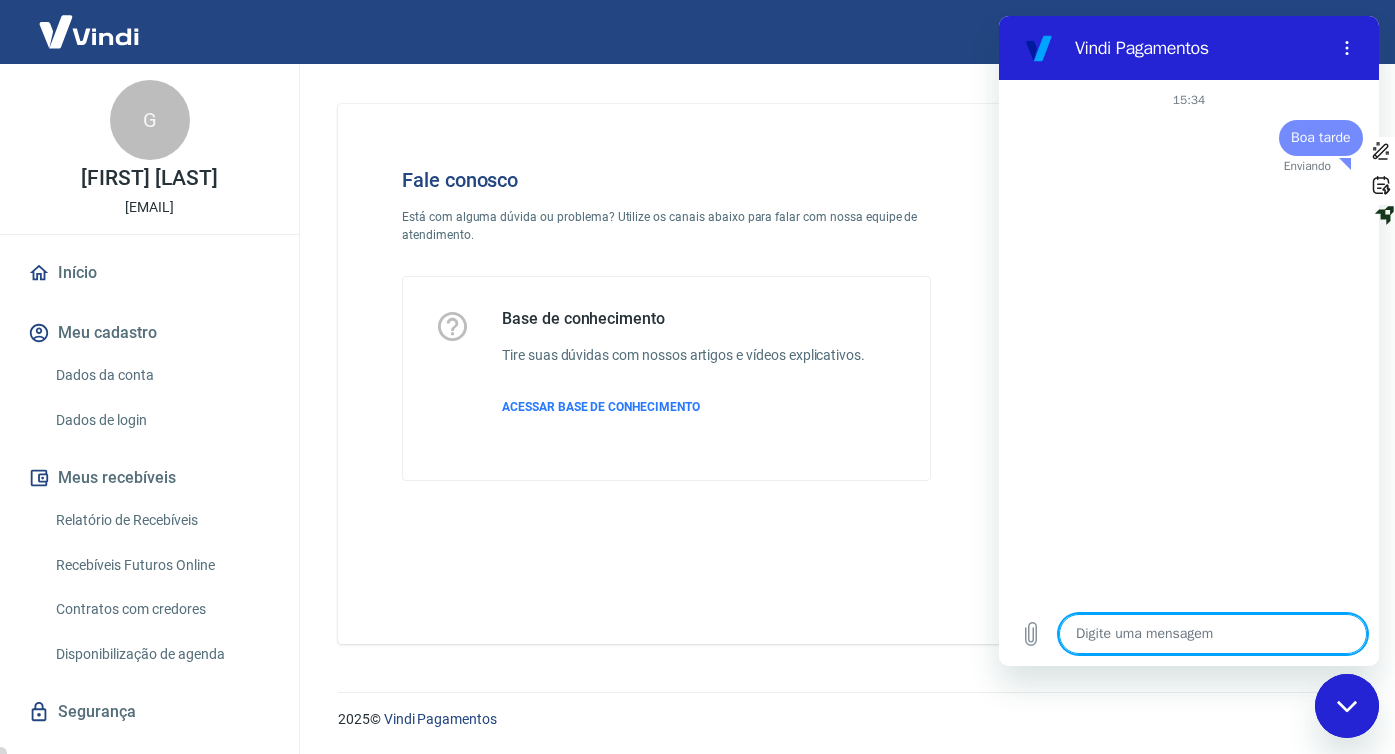 type on "x" 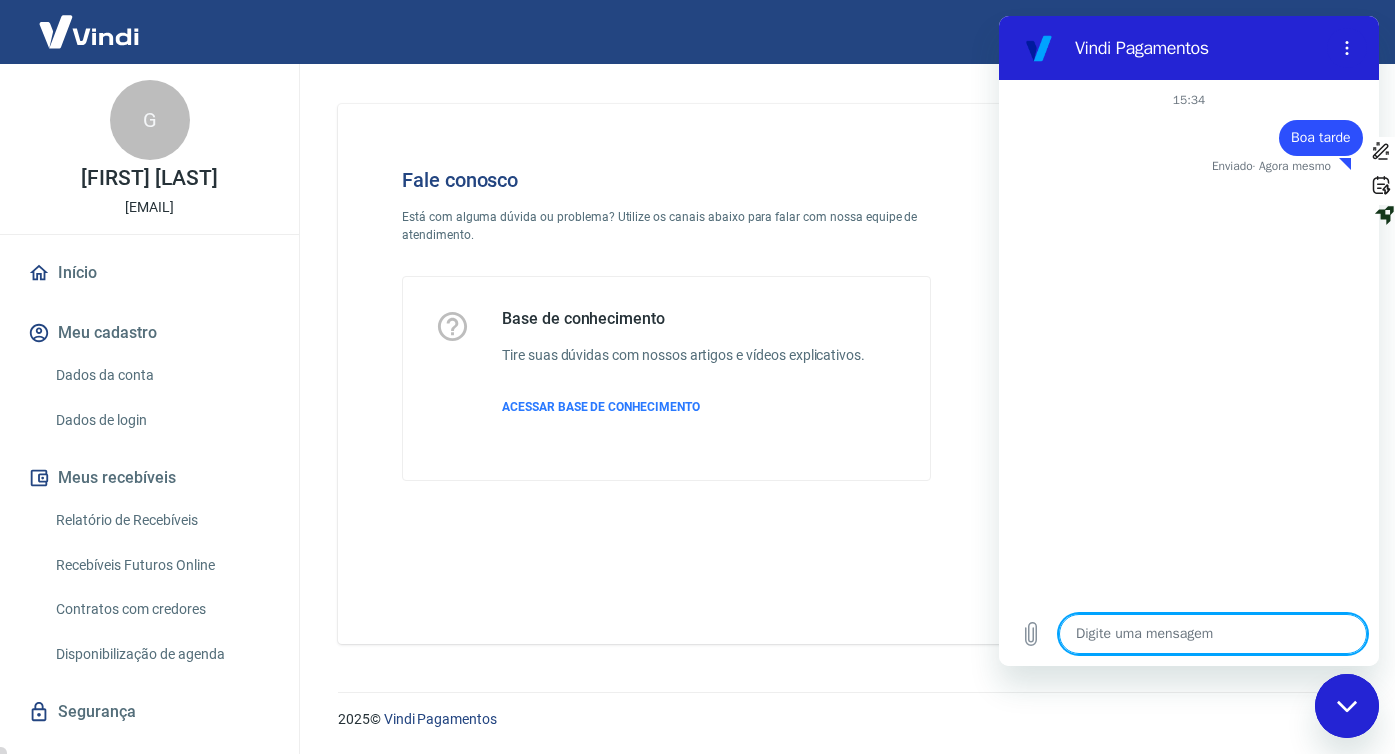type on "G" 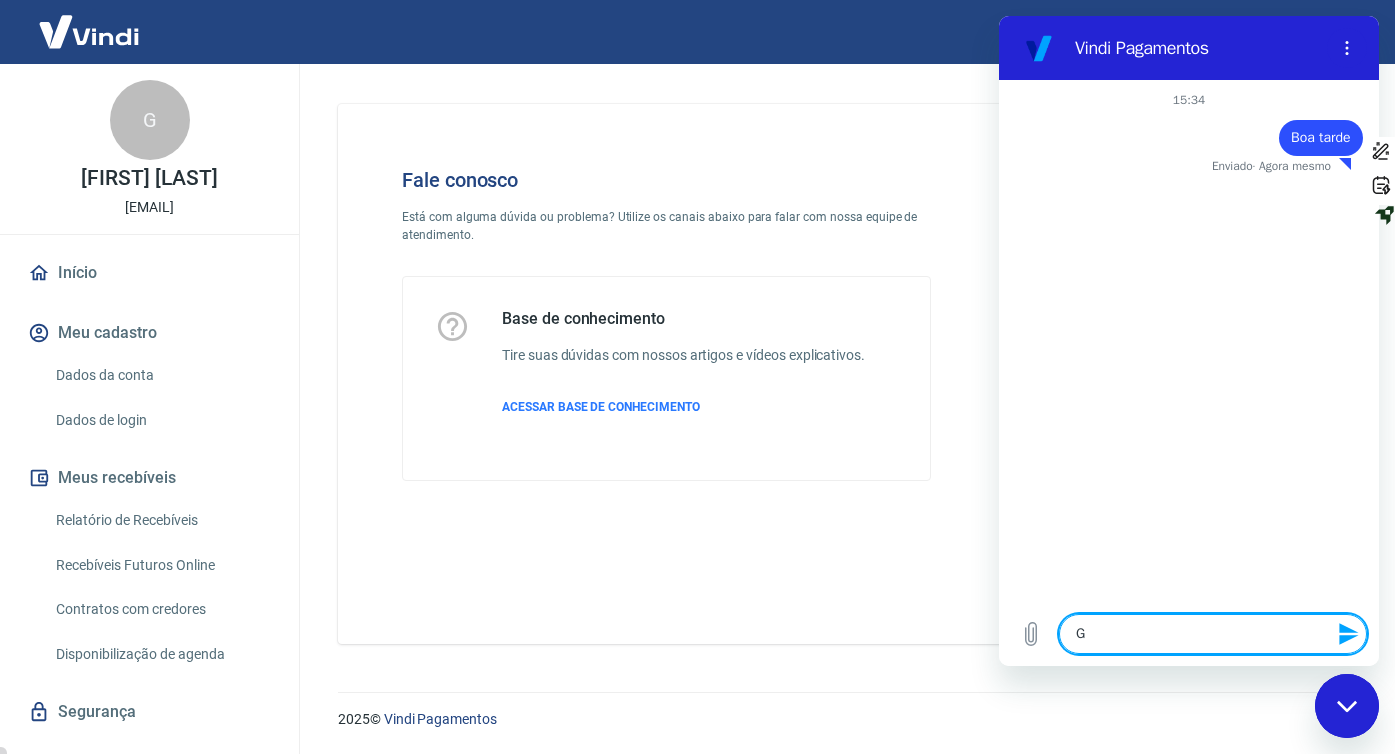 type 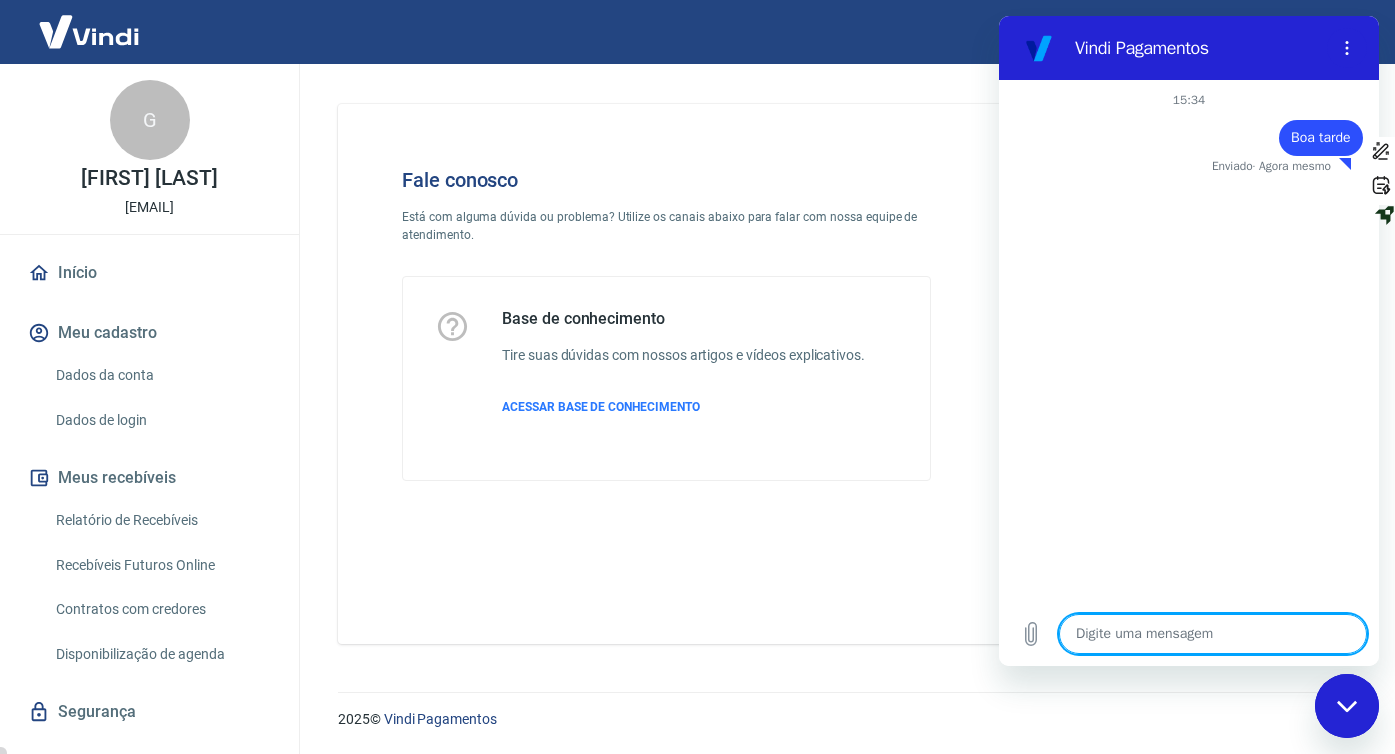 type on "M" 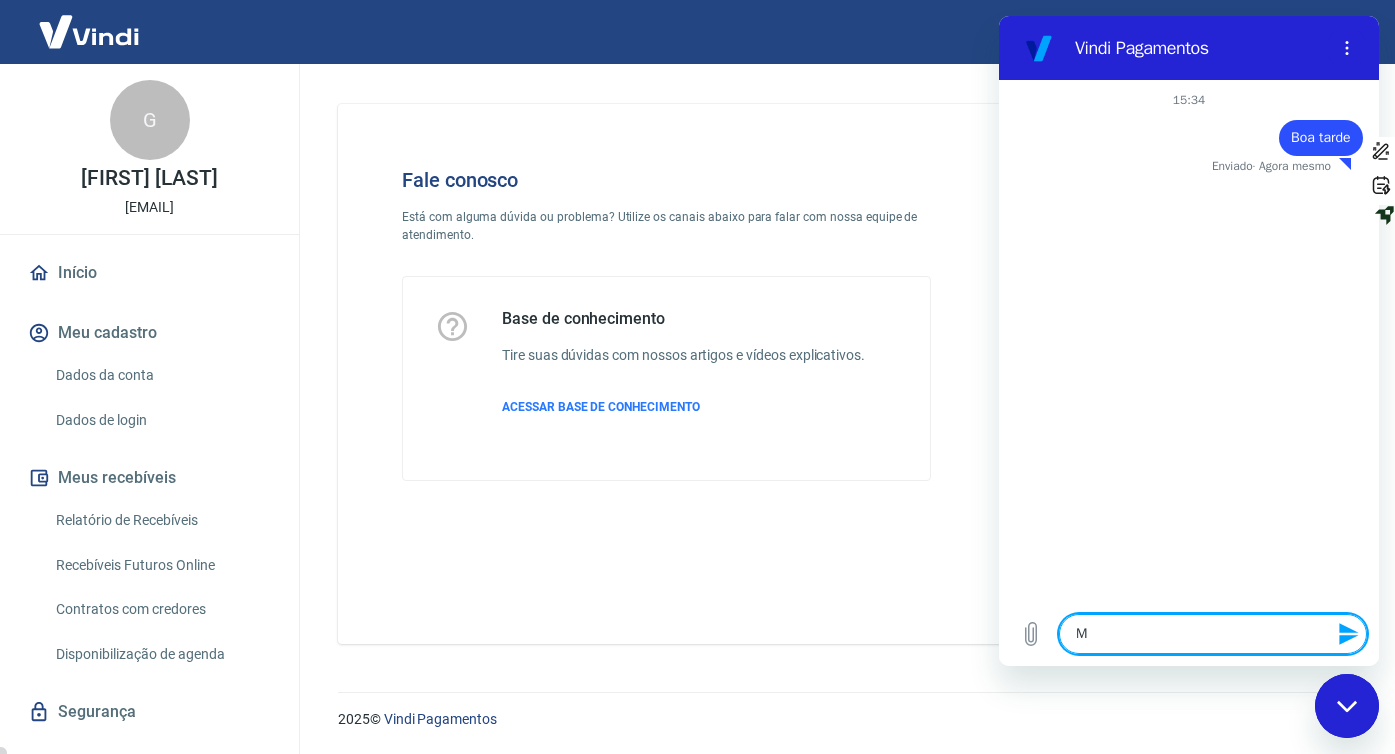 type on "Mi" 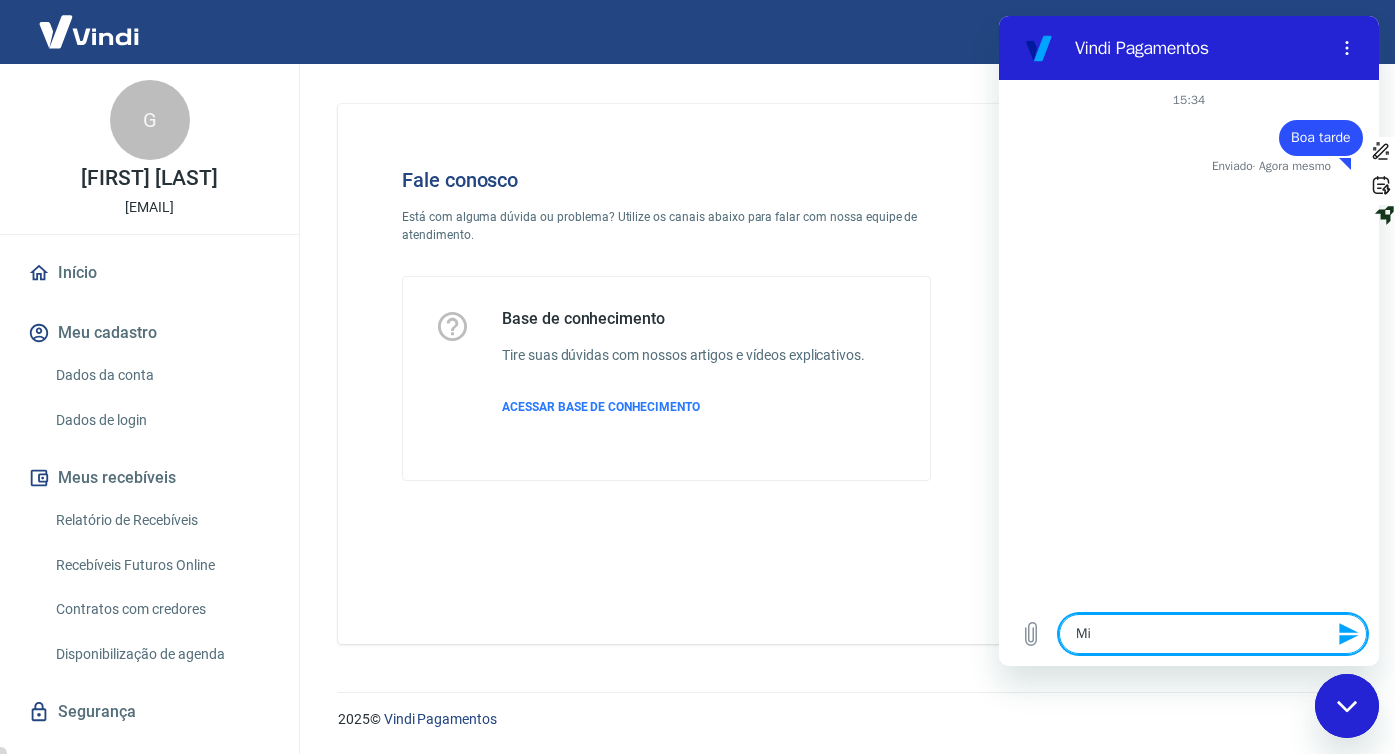 type on "Mig" 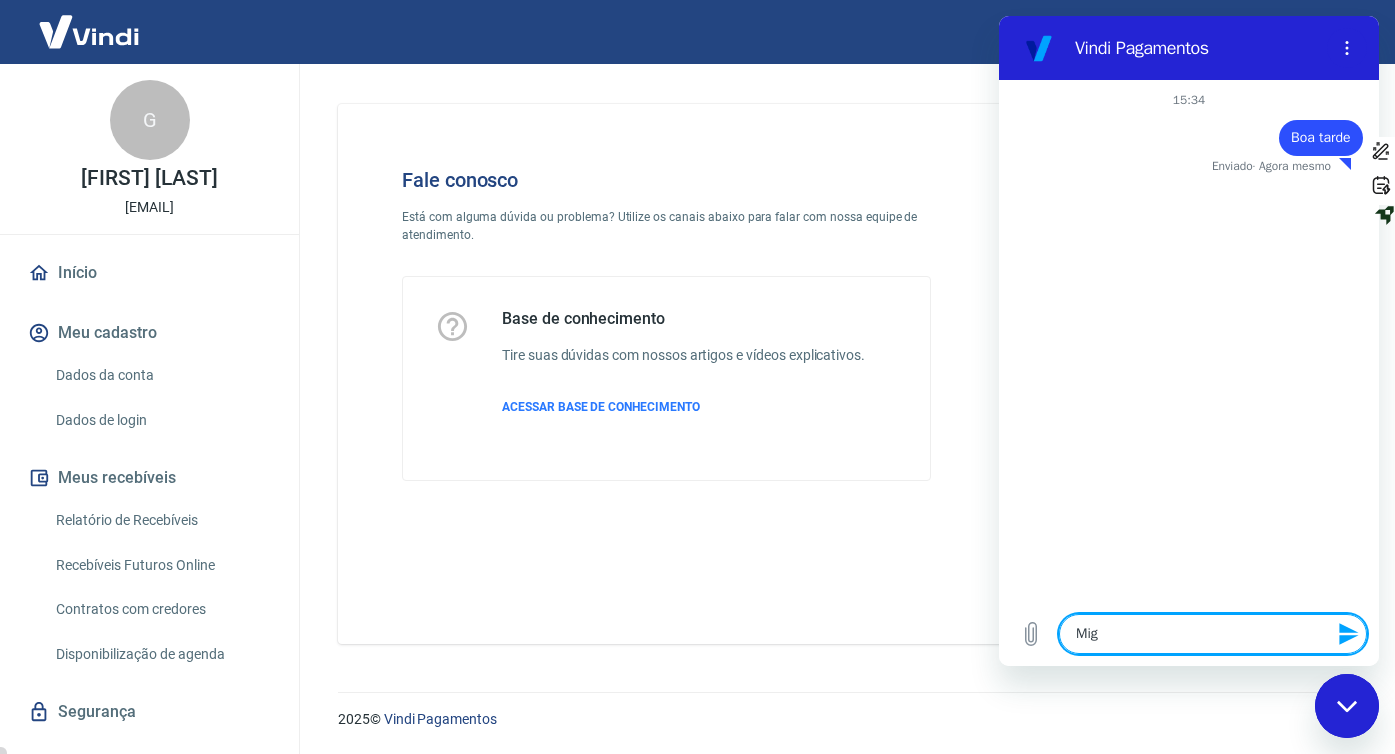 type on "Migr" 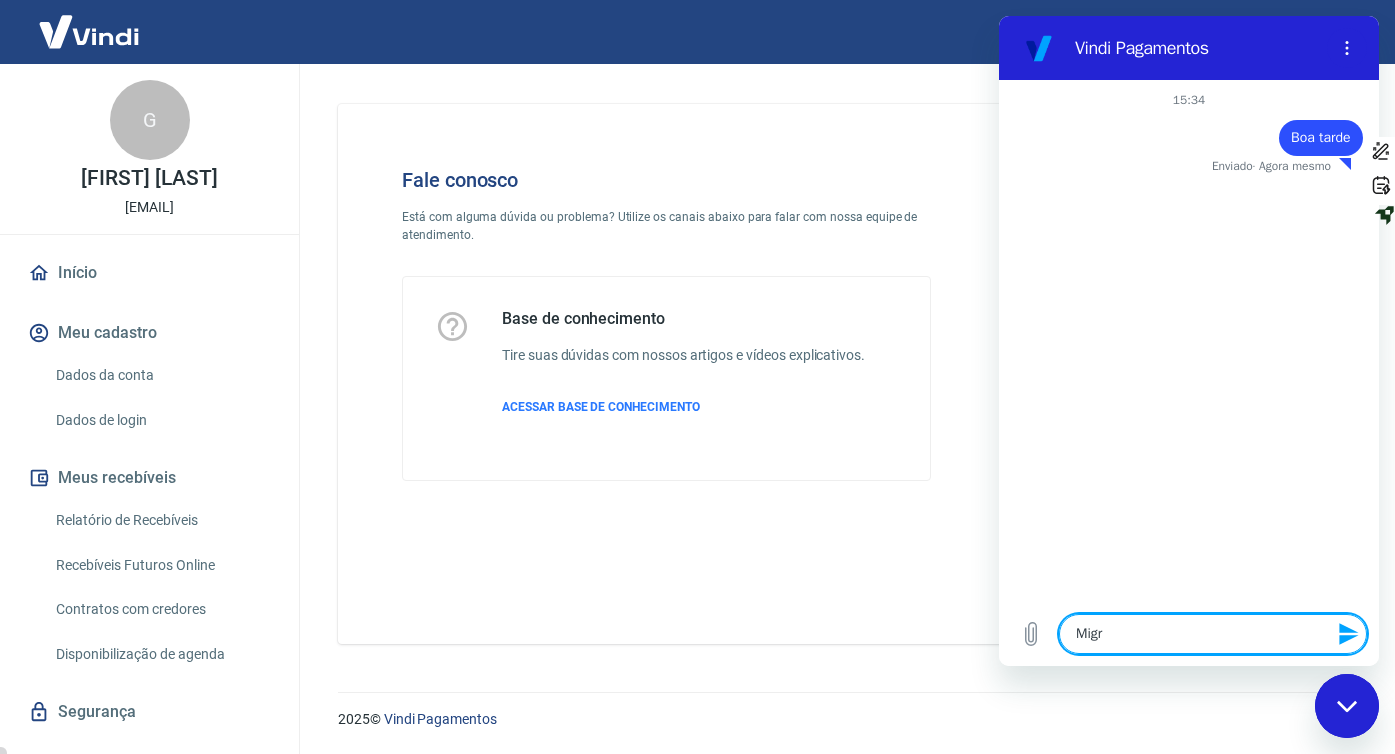 type on "Migra" 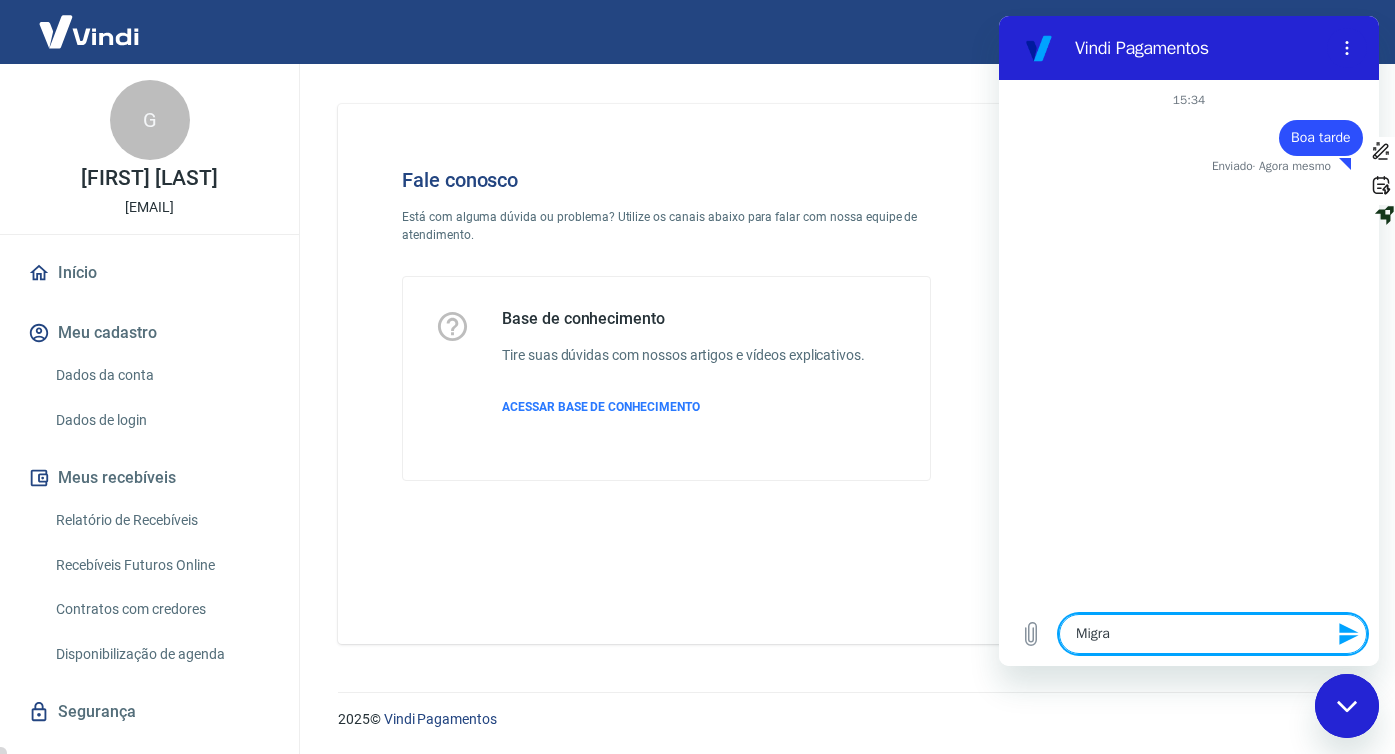 type on "Migrar" 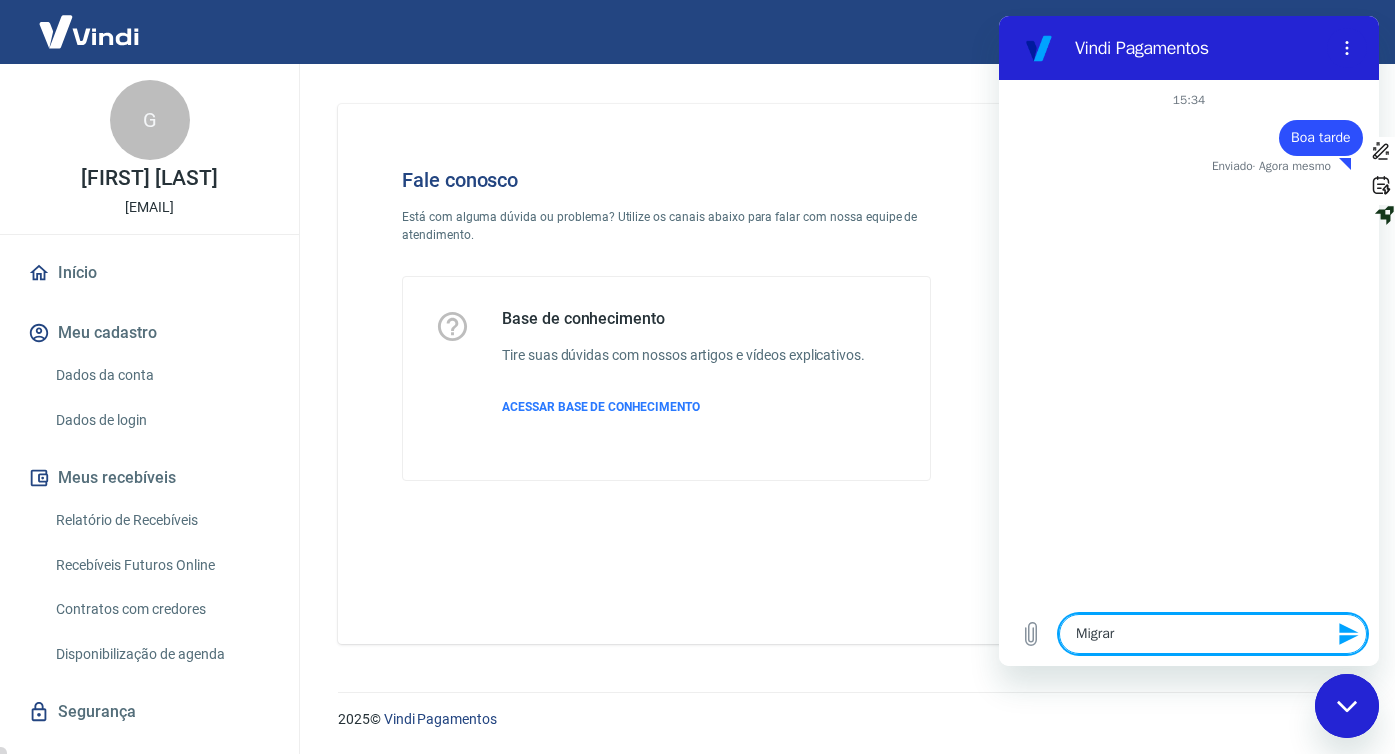 type on "Migrar" 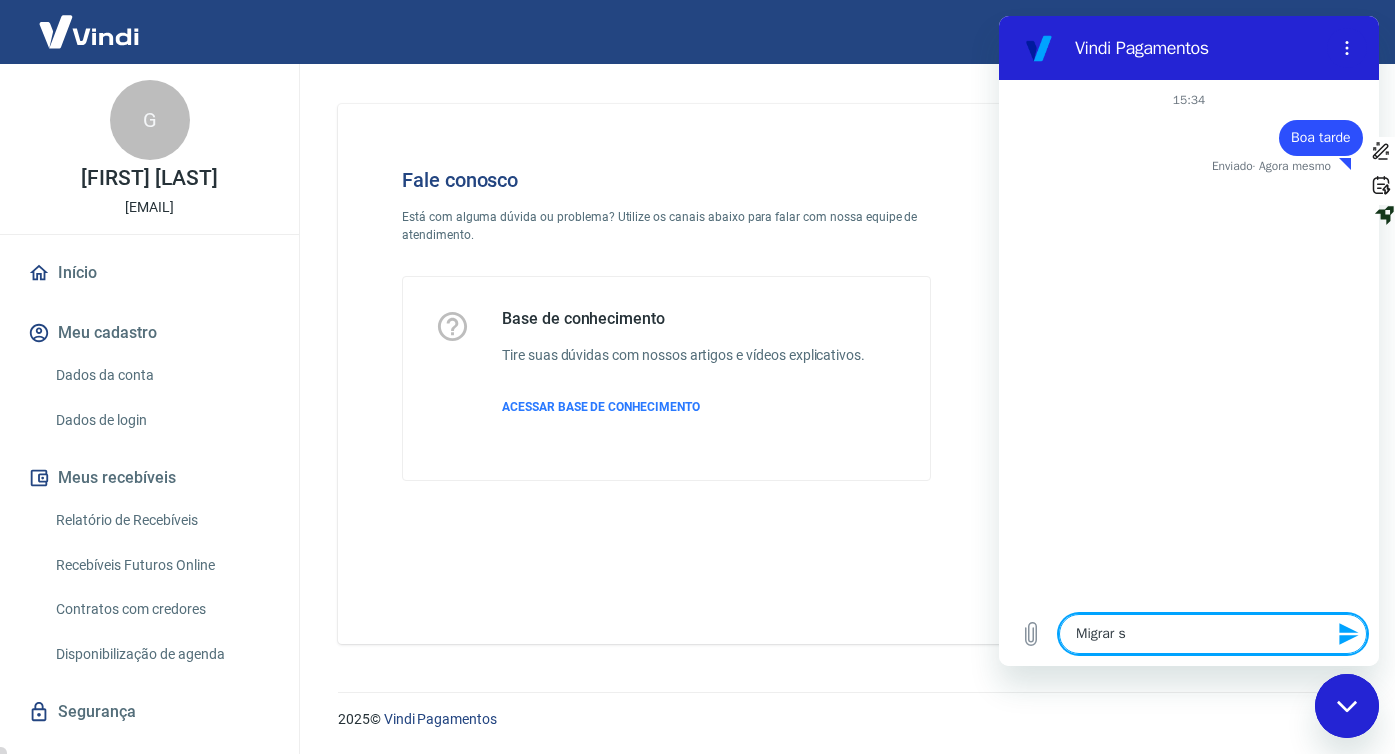 type on "Migrar si" 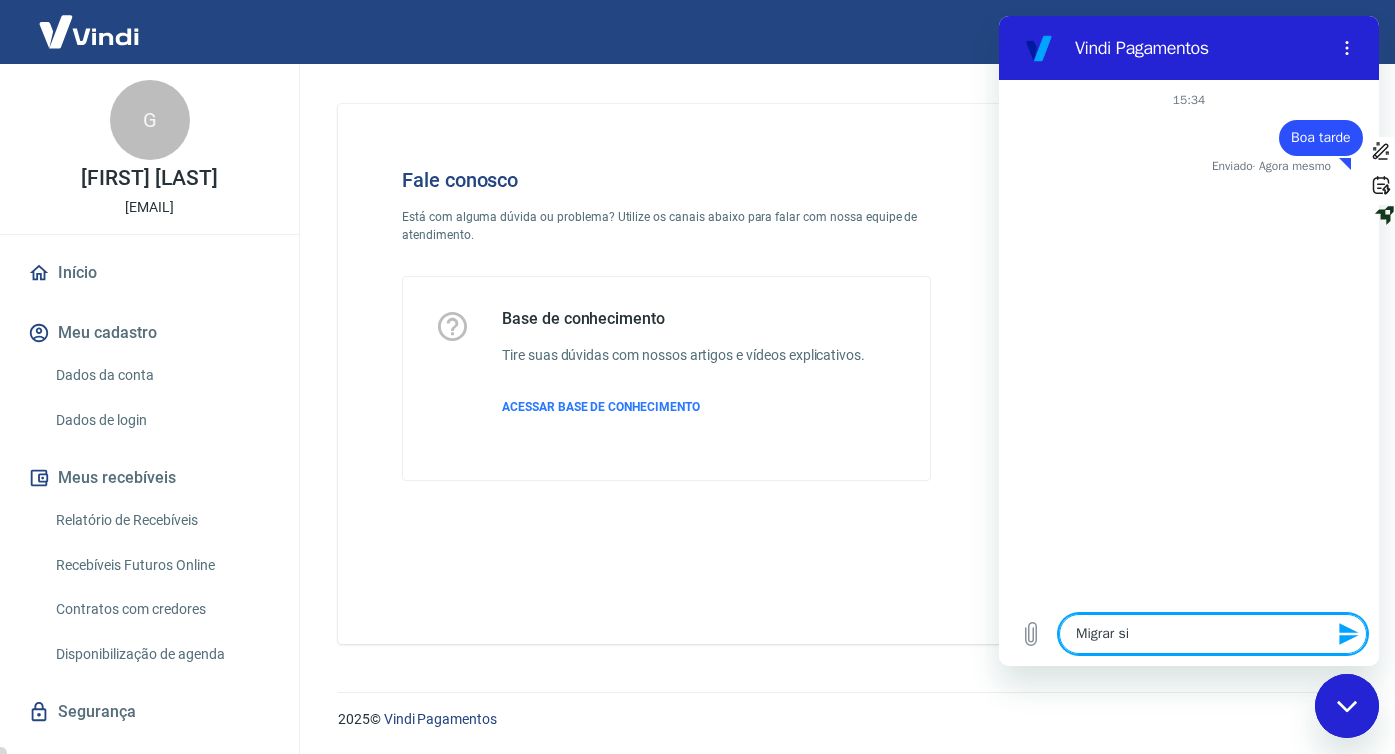 type on "Migrar sit" 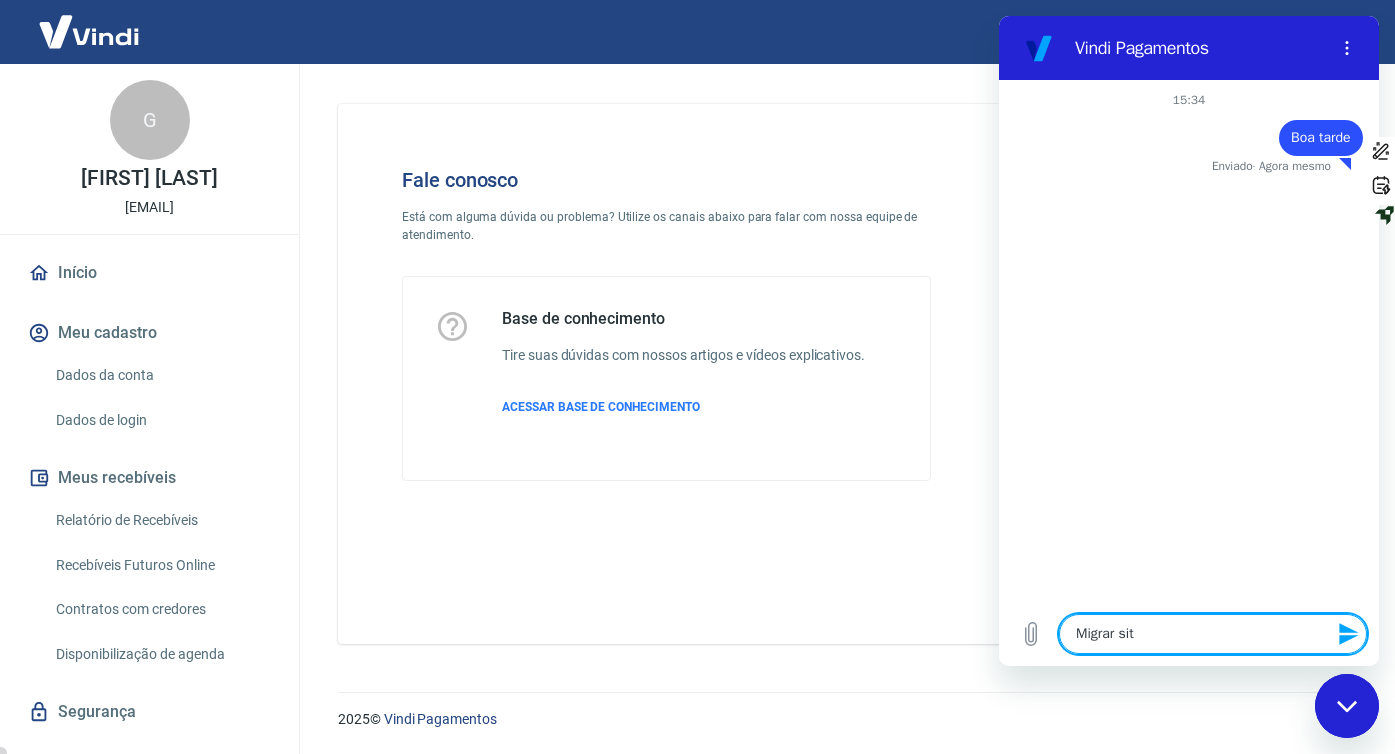 type on "Migrar site" 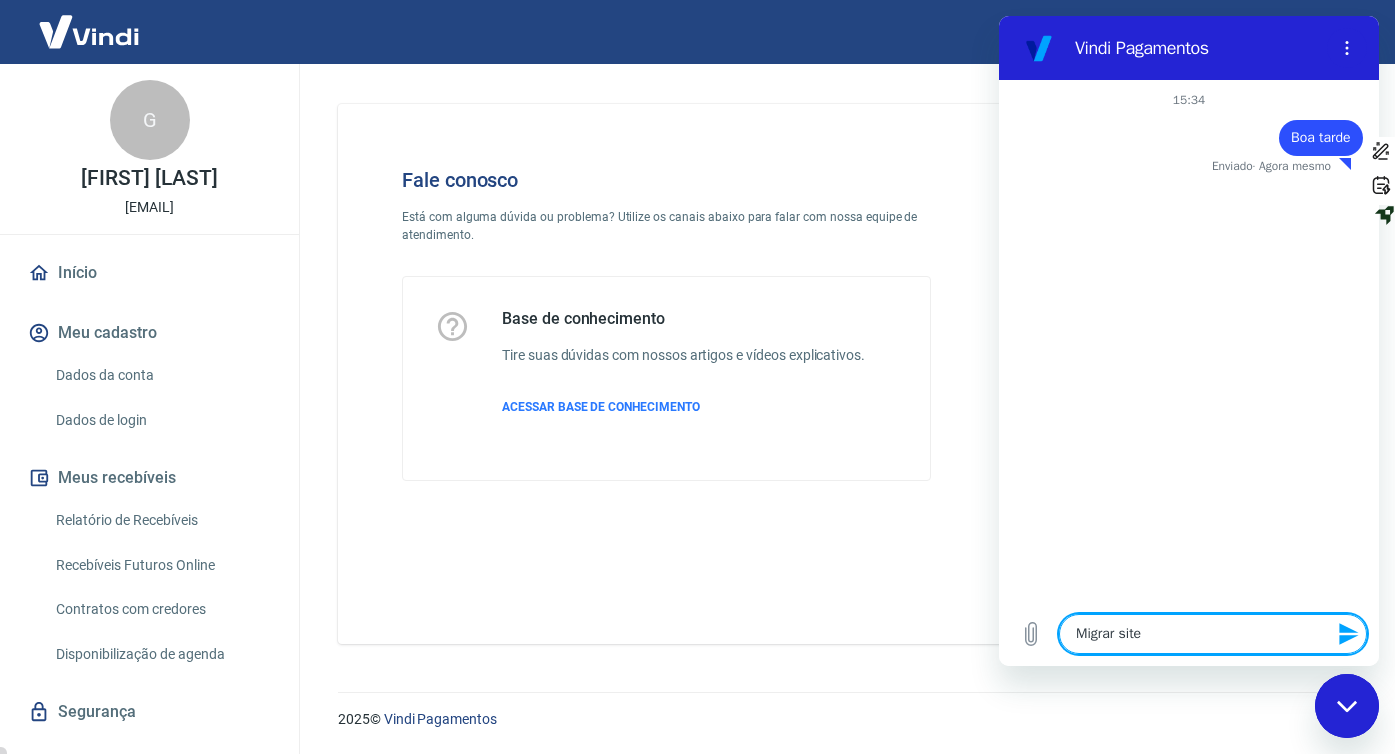 type on "Migrar site" 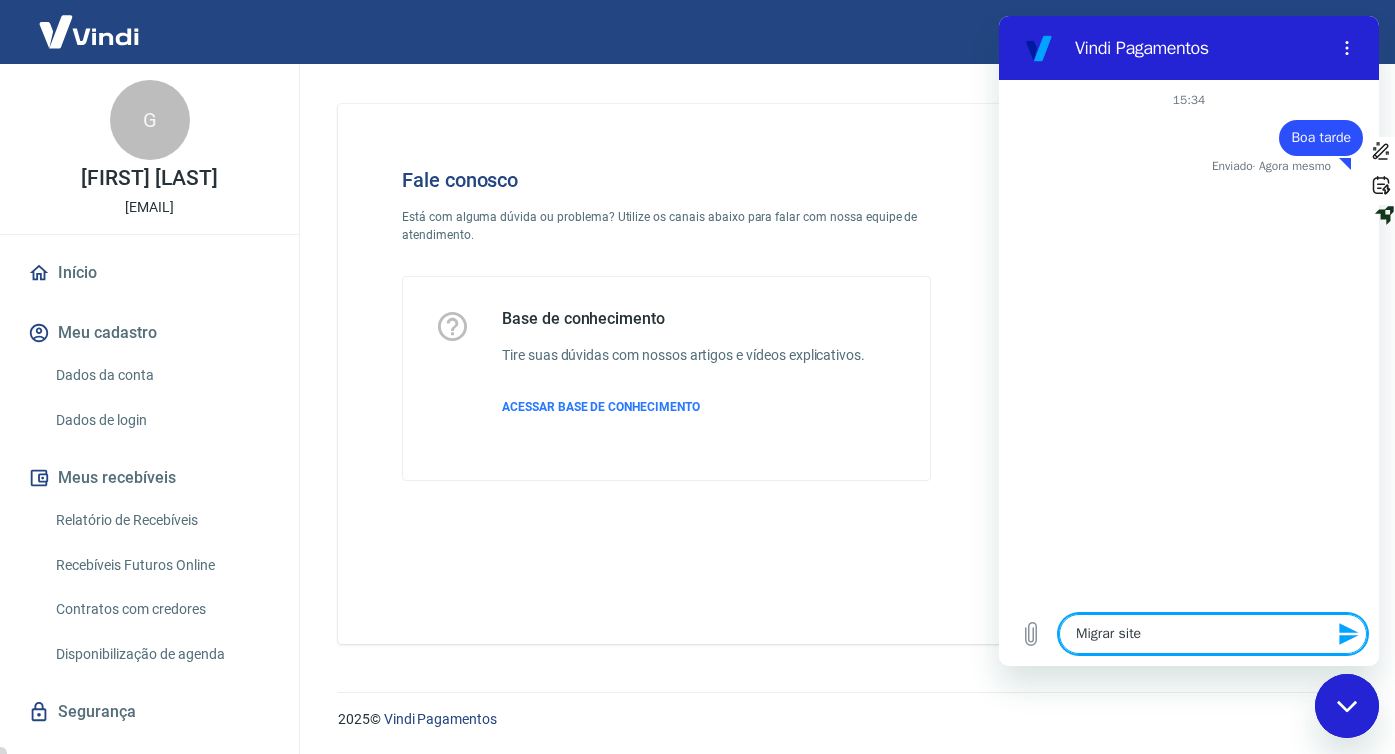 type on "x" 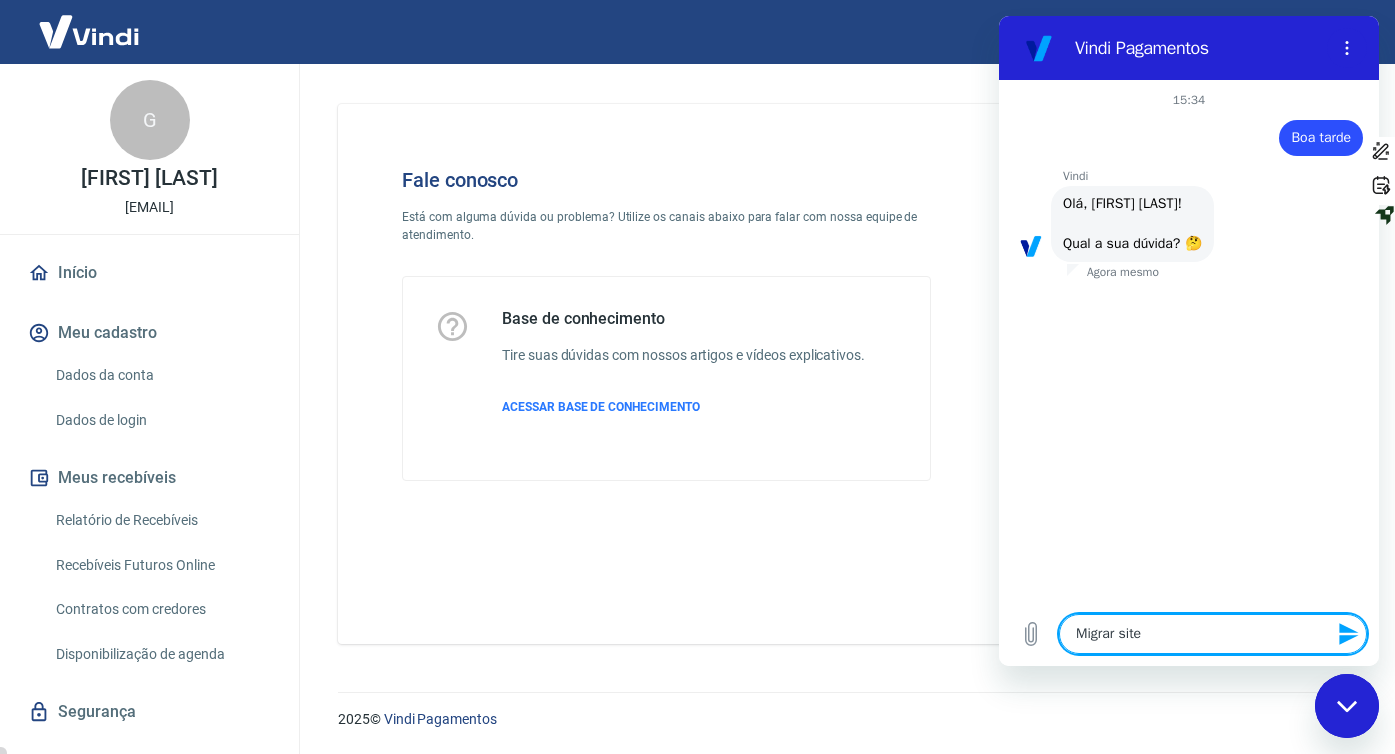 type on "Migrar sit" 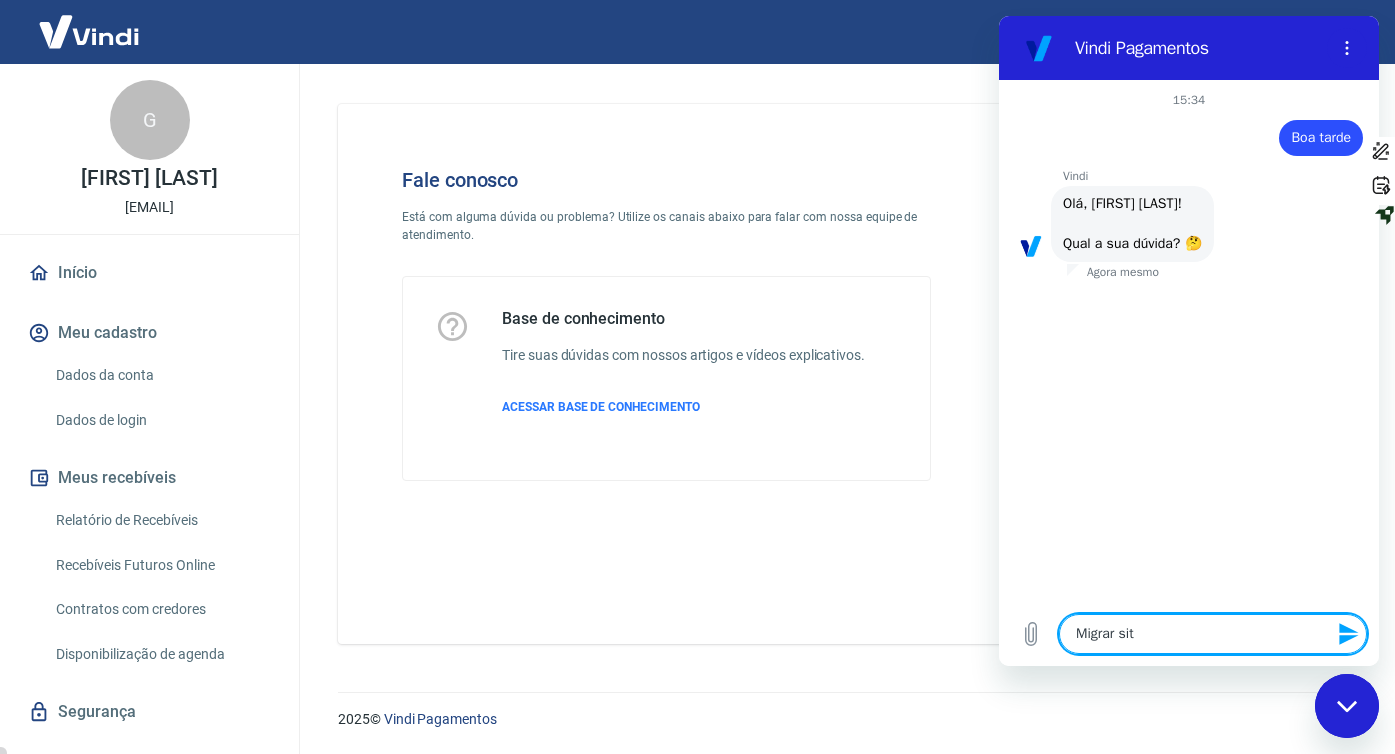 type on "Migrar si" 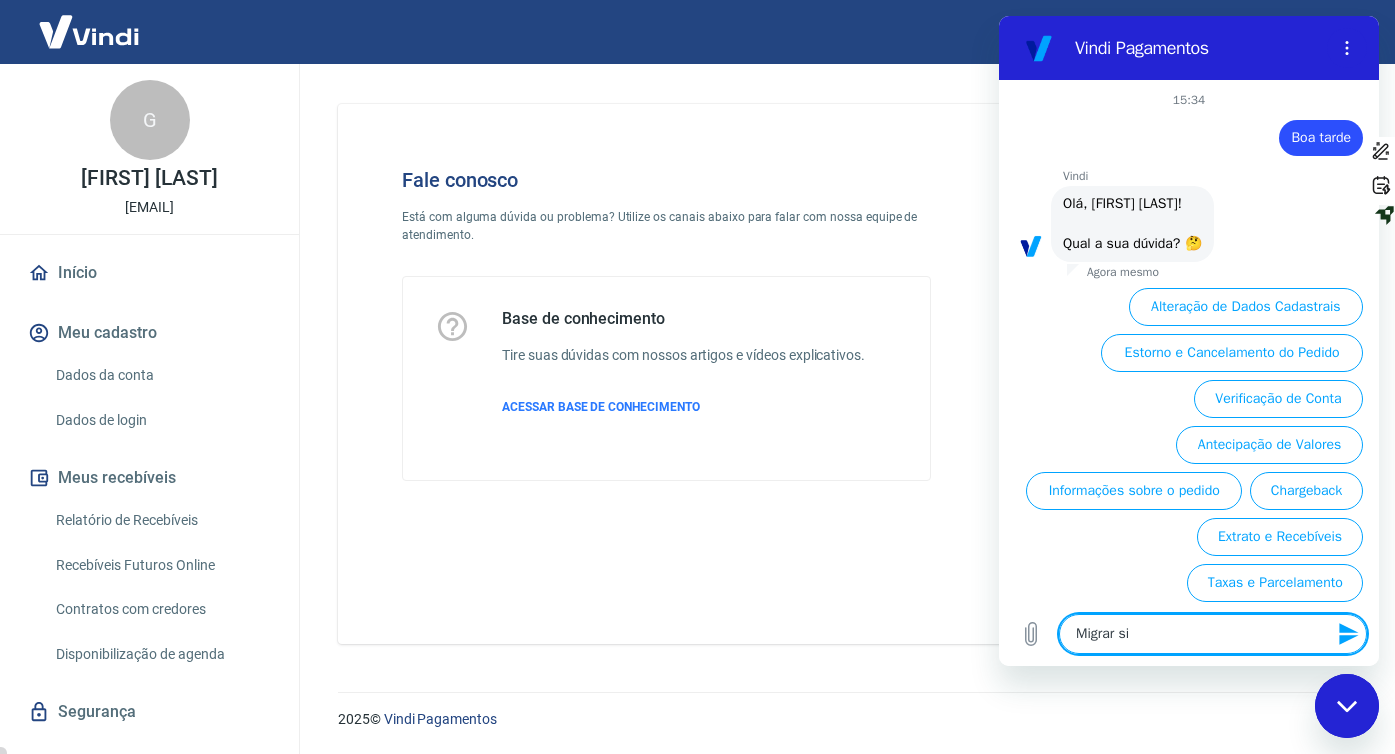 scroll, scrollTop: 51, scrollLeft: 0, axis: vertical 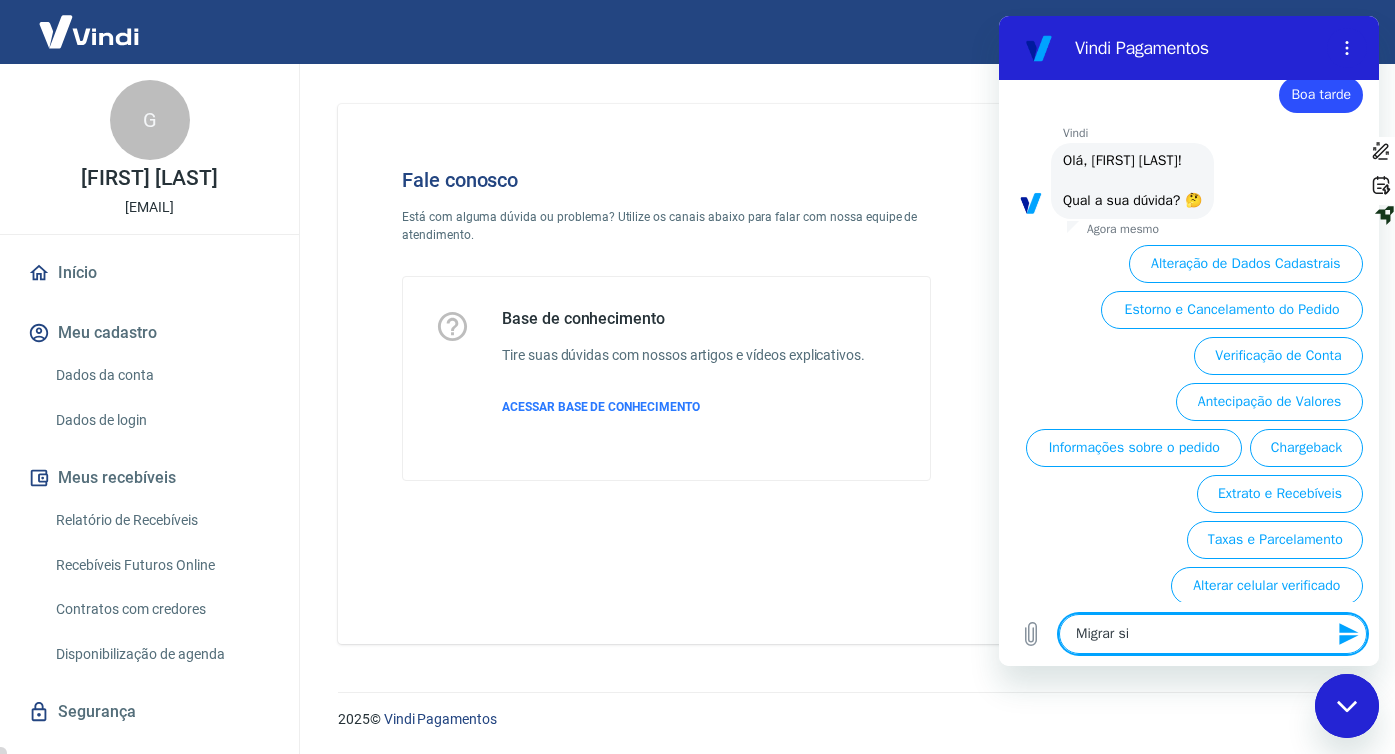 type on "Migrar s" 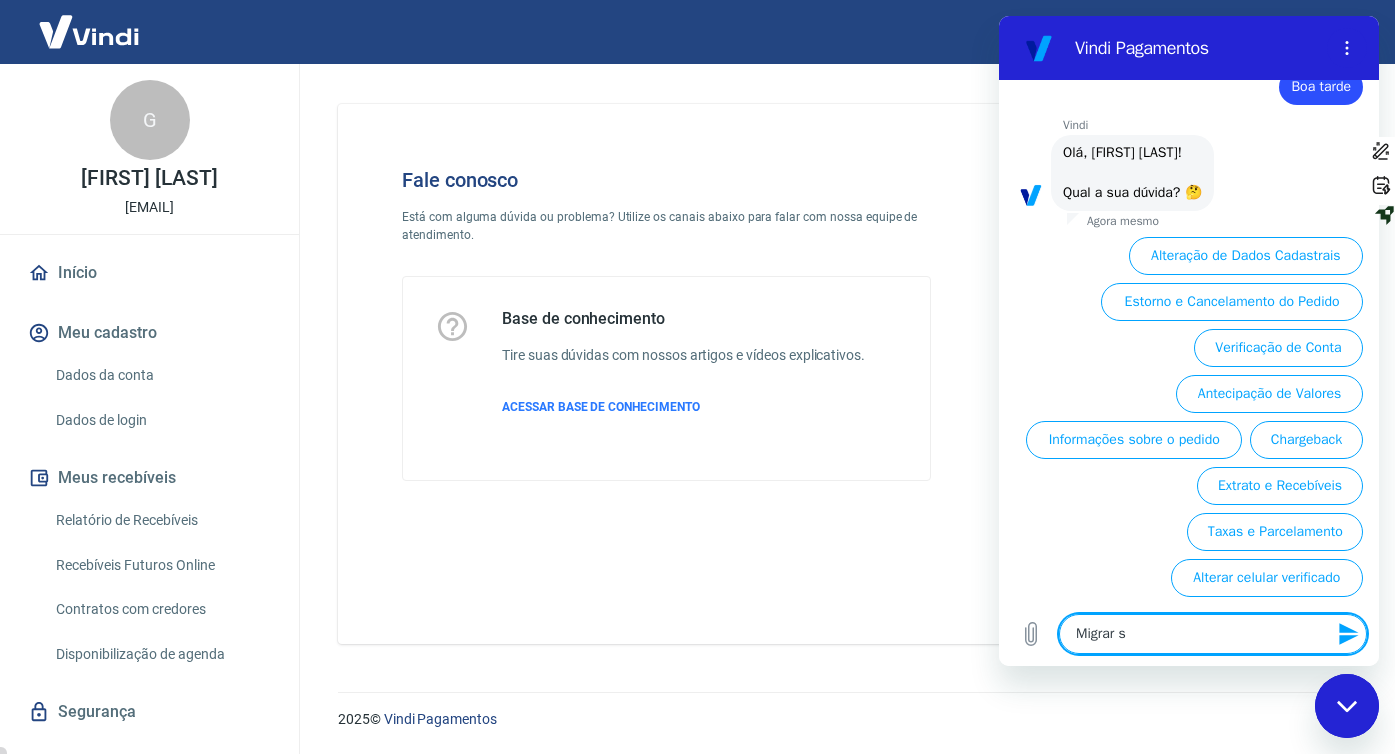 type on "Migrar" 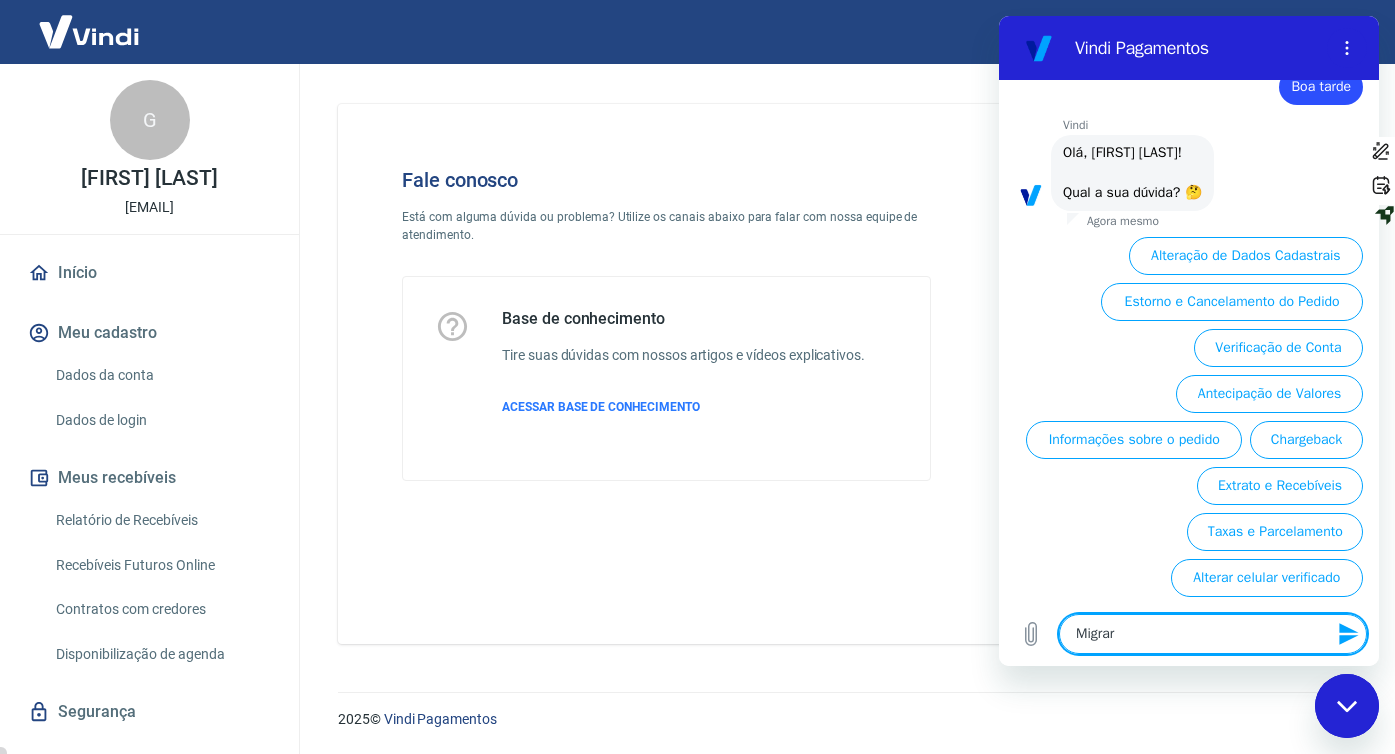 type on "Migrar e" 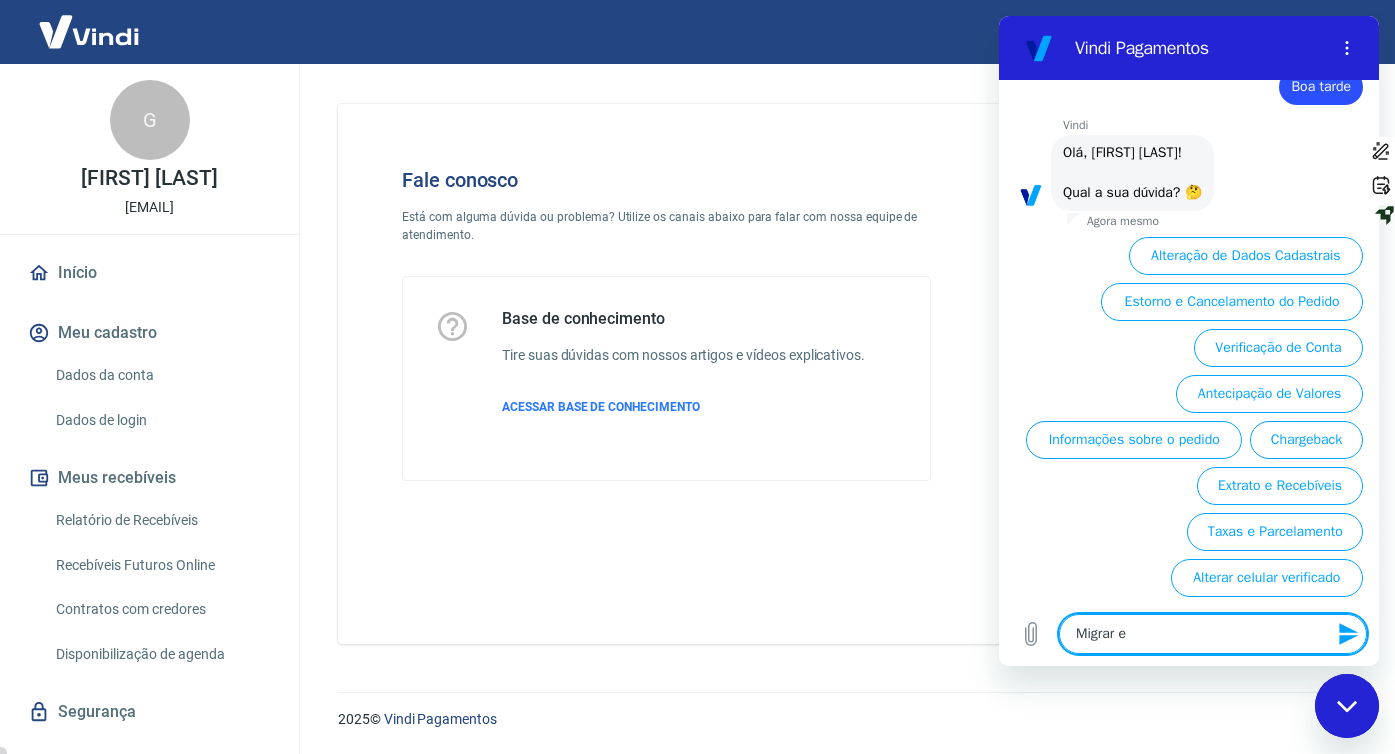type on "Migrar ec" 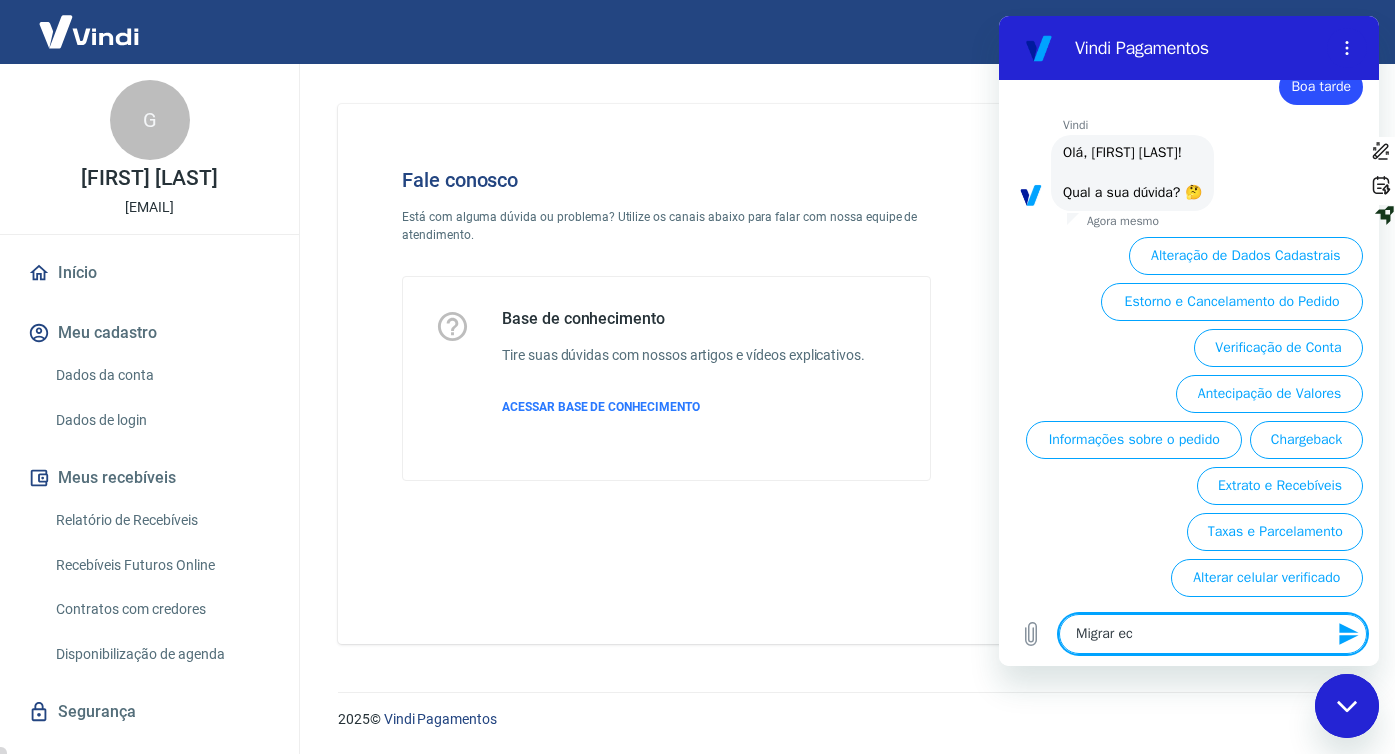 type on "Migrar eco" 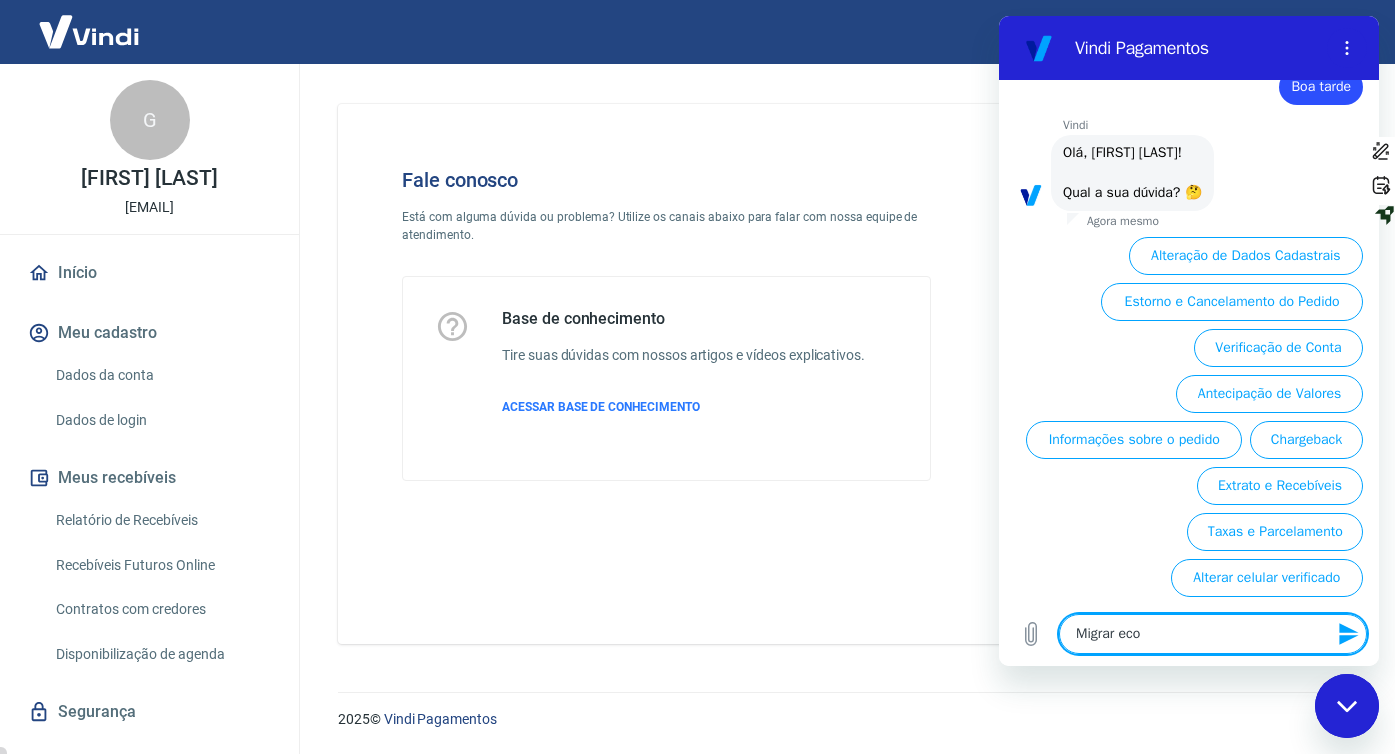 type on "Migrar ecom" 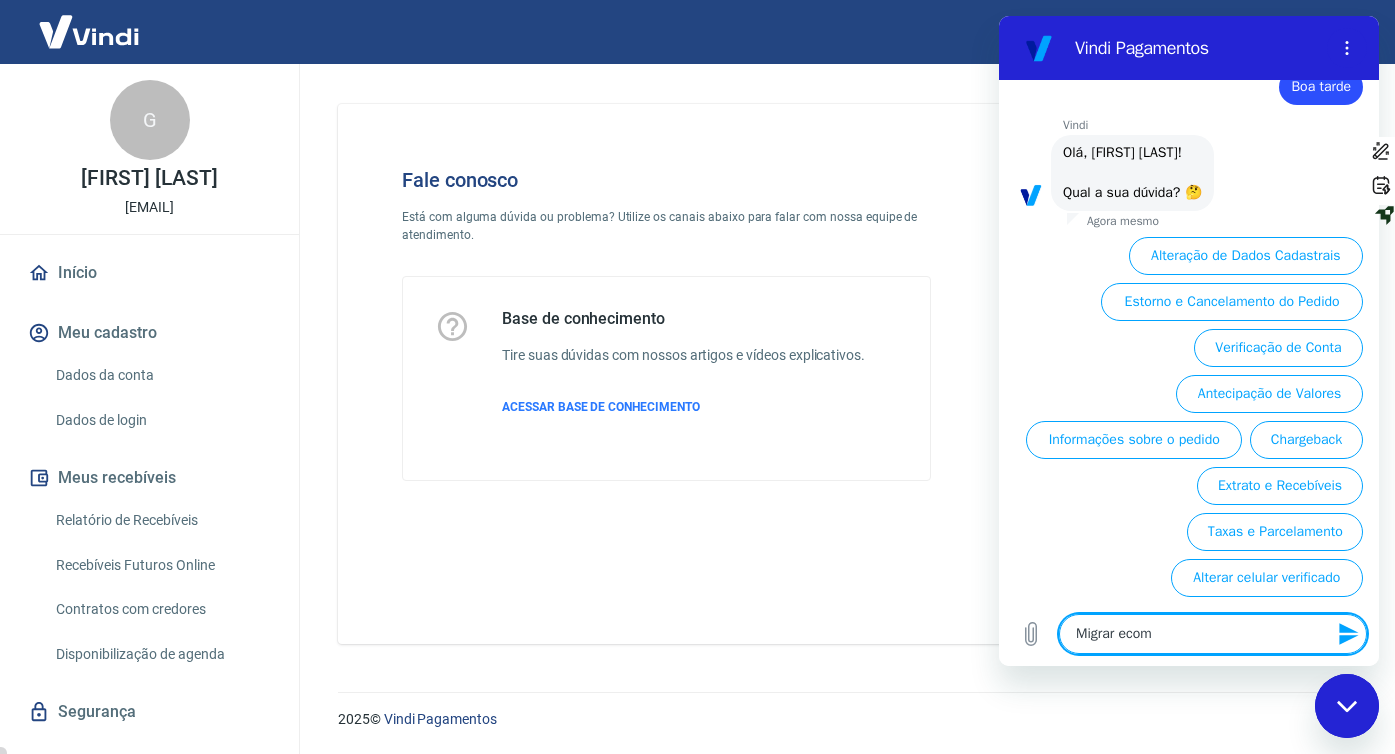 type on "Migrar ecomm" 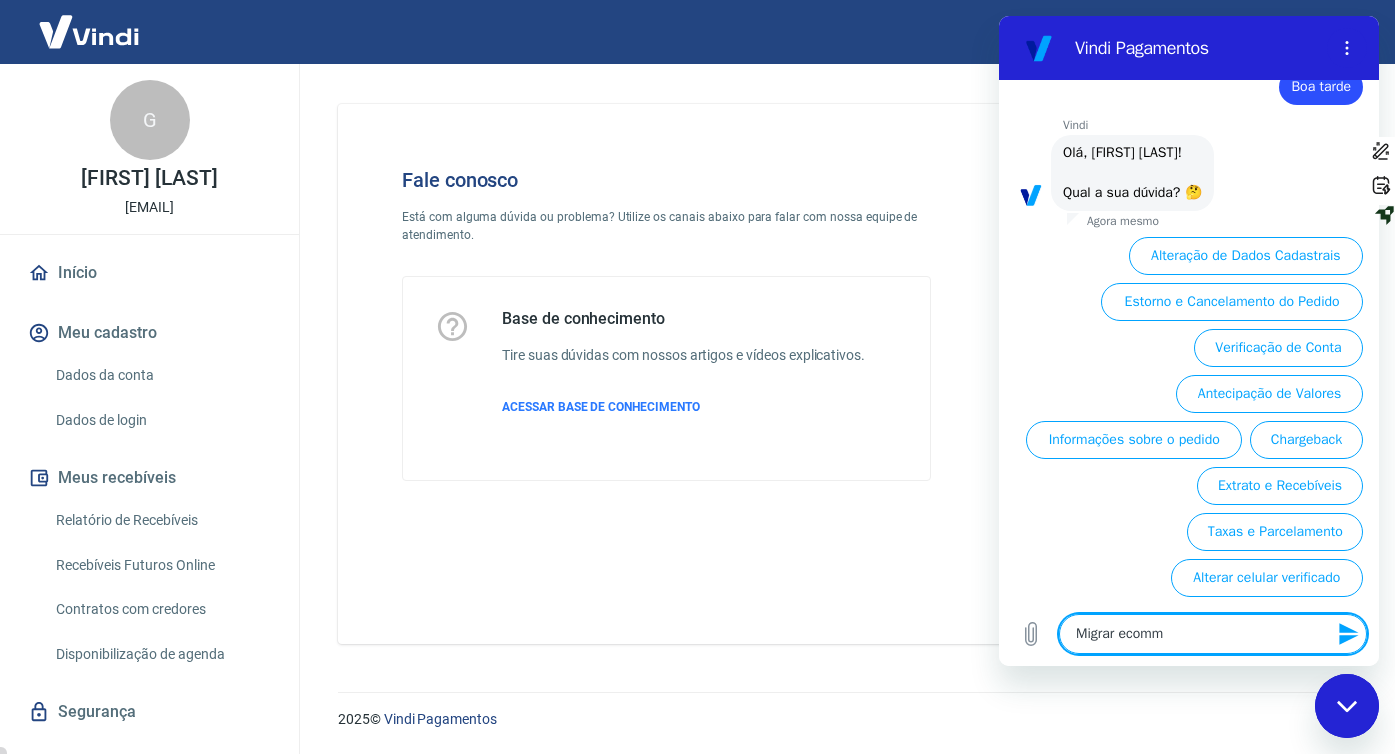 type on "Migrar ecomme" 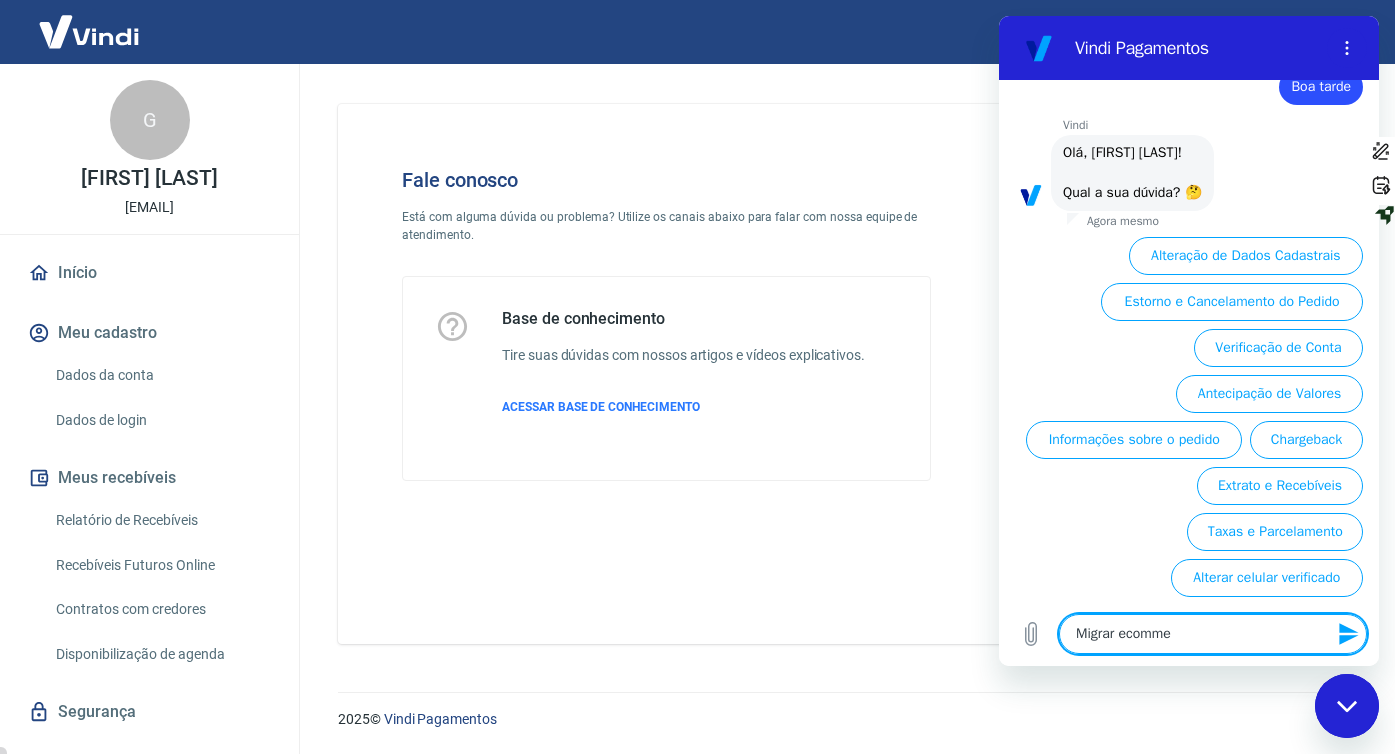 type on "Migrar ecommer" 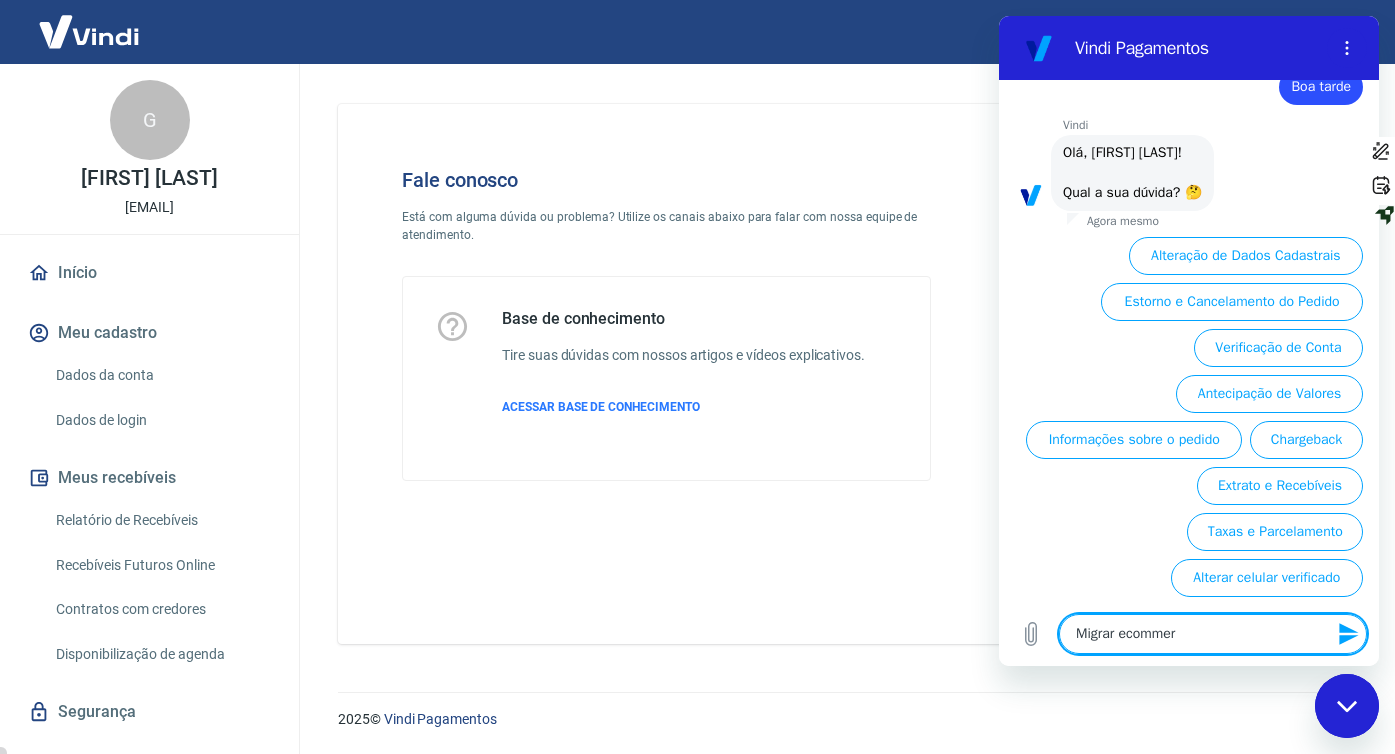 type on "Migrar ecommerc" 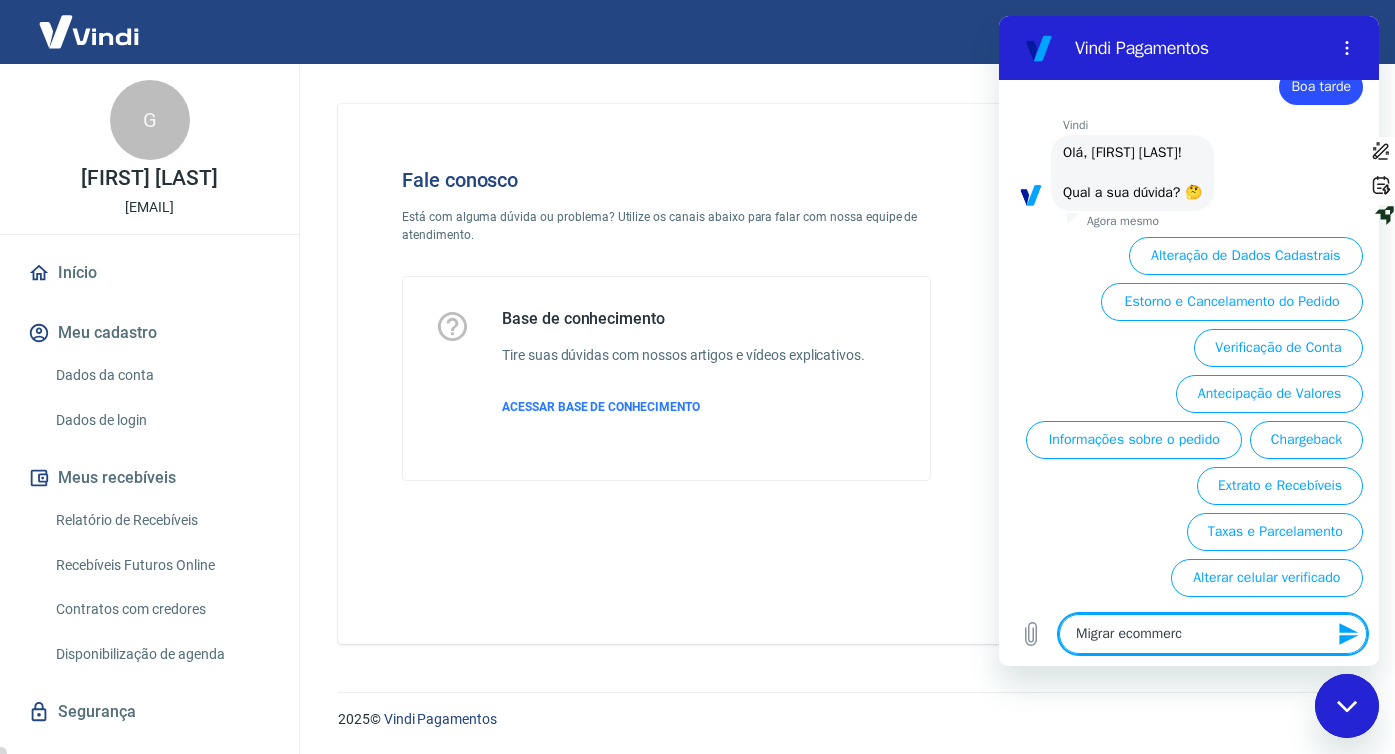 type on "Migrar ecommerce" 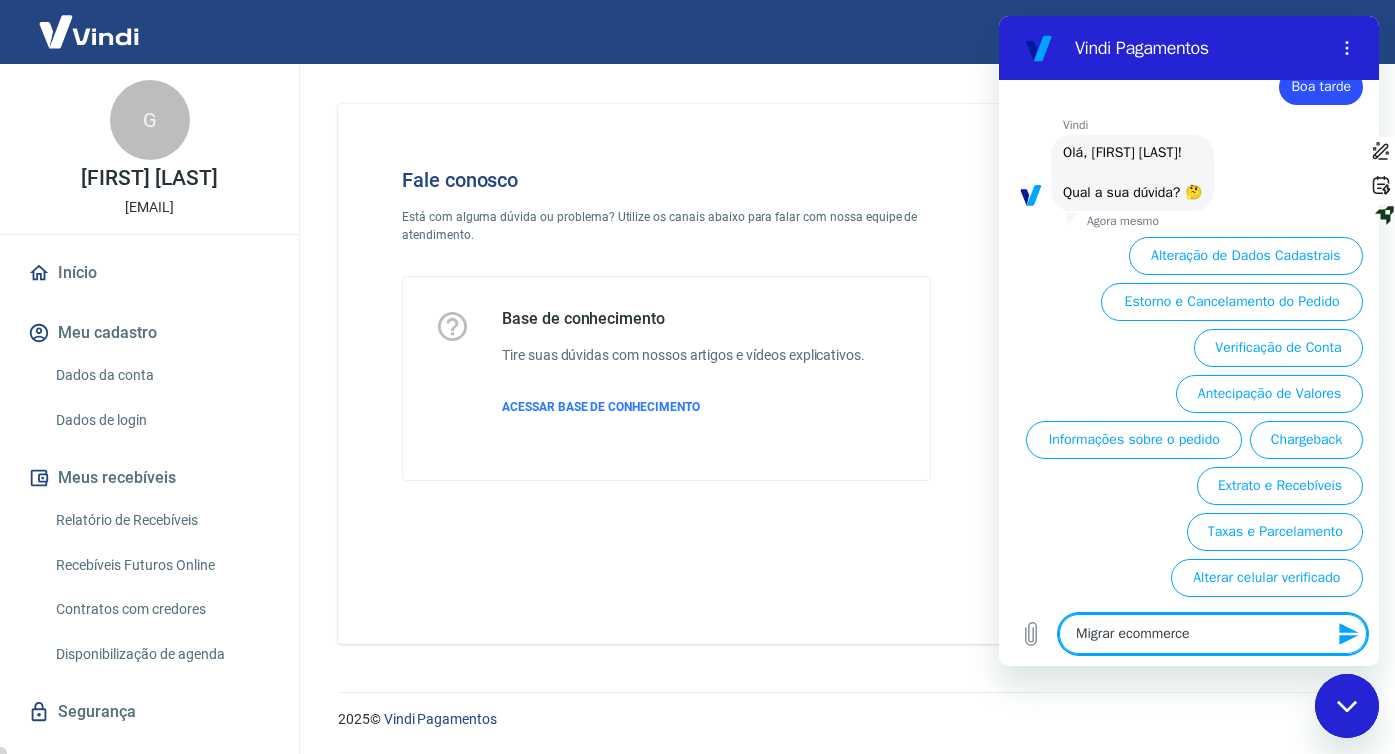 type on "x" 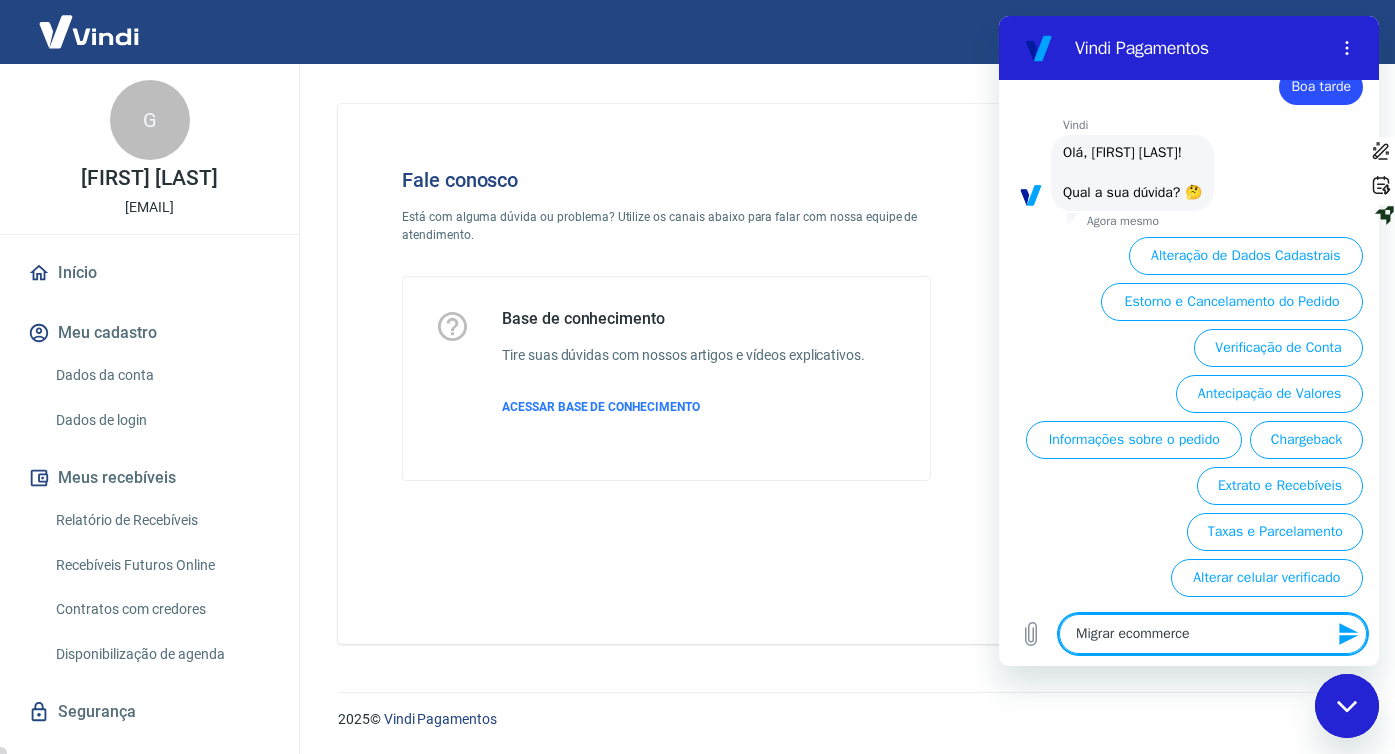 type on "Migrar ecommerce" 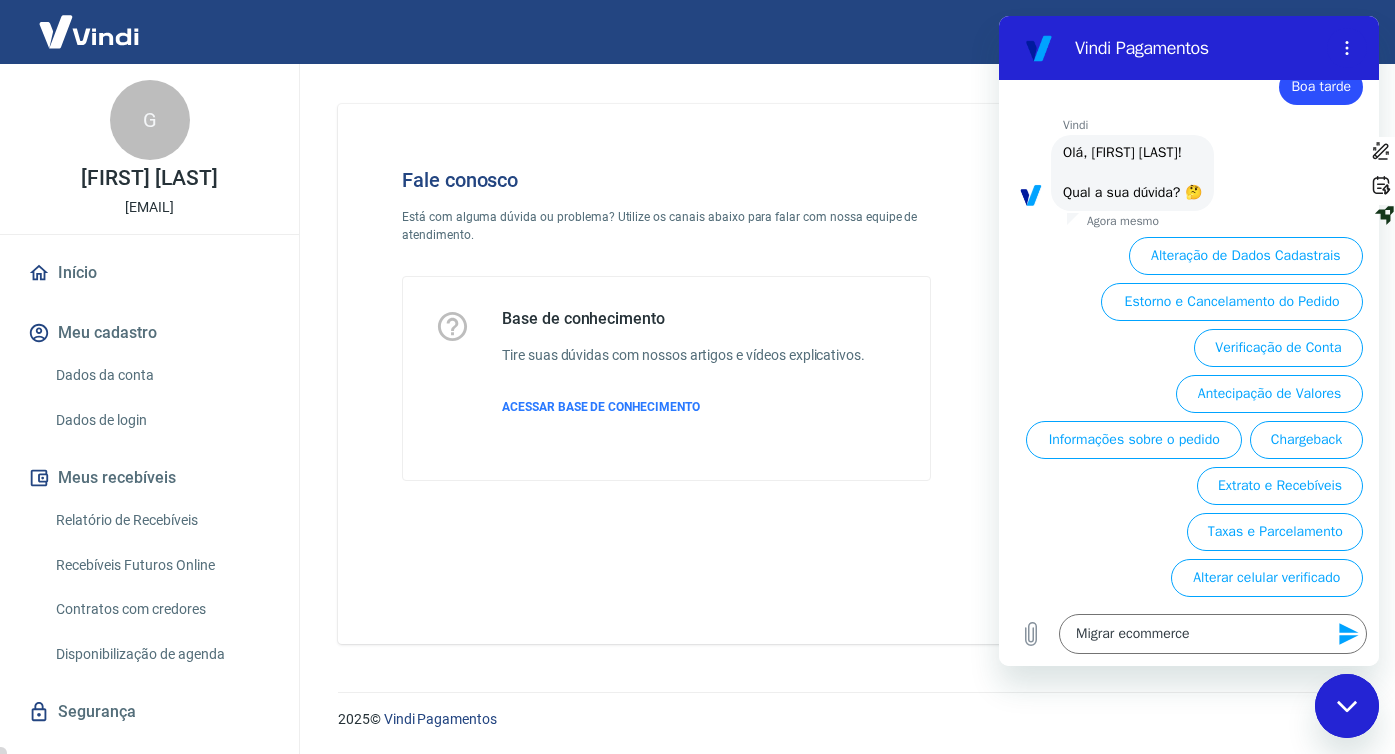 click 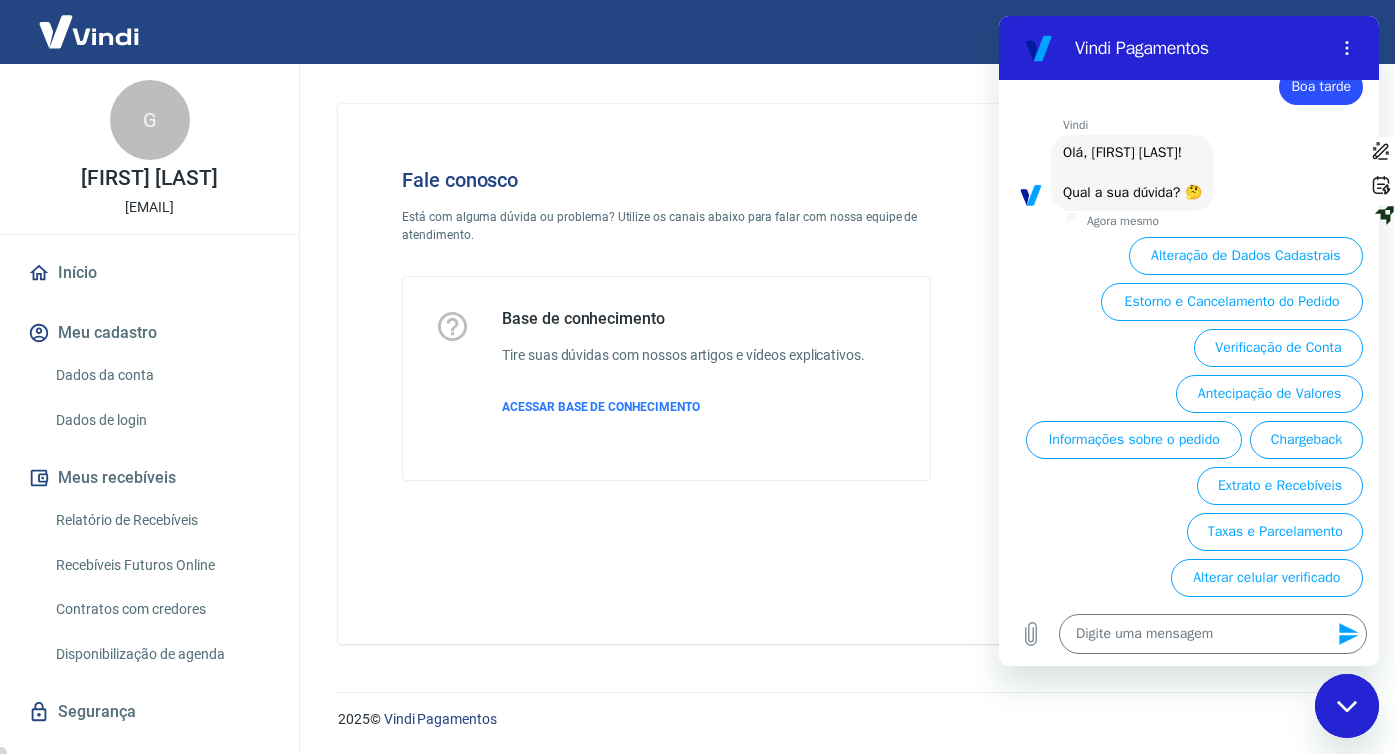 scroll, scrollTop: 0, scrollLeft: 0, axis: both 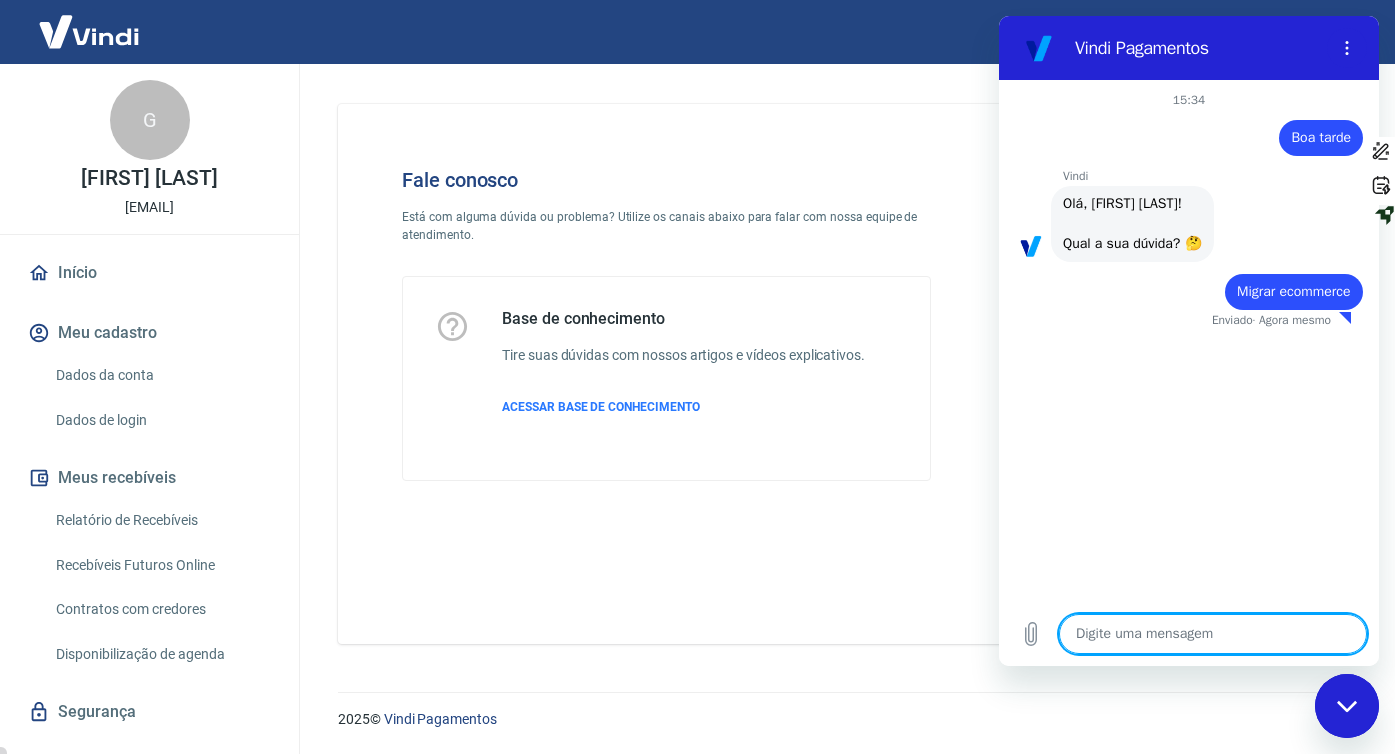 type on "x" 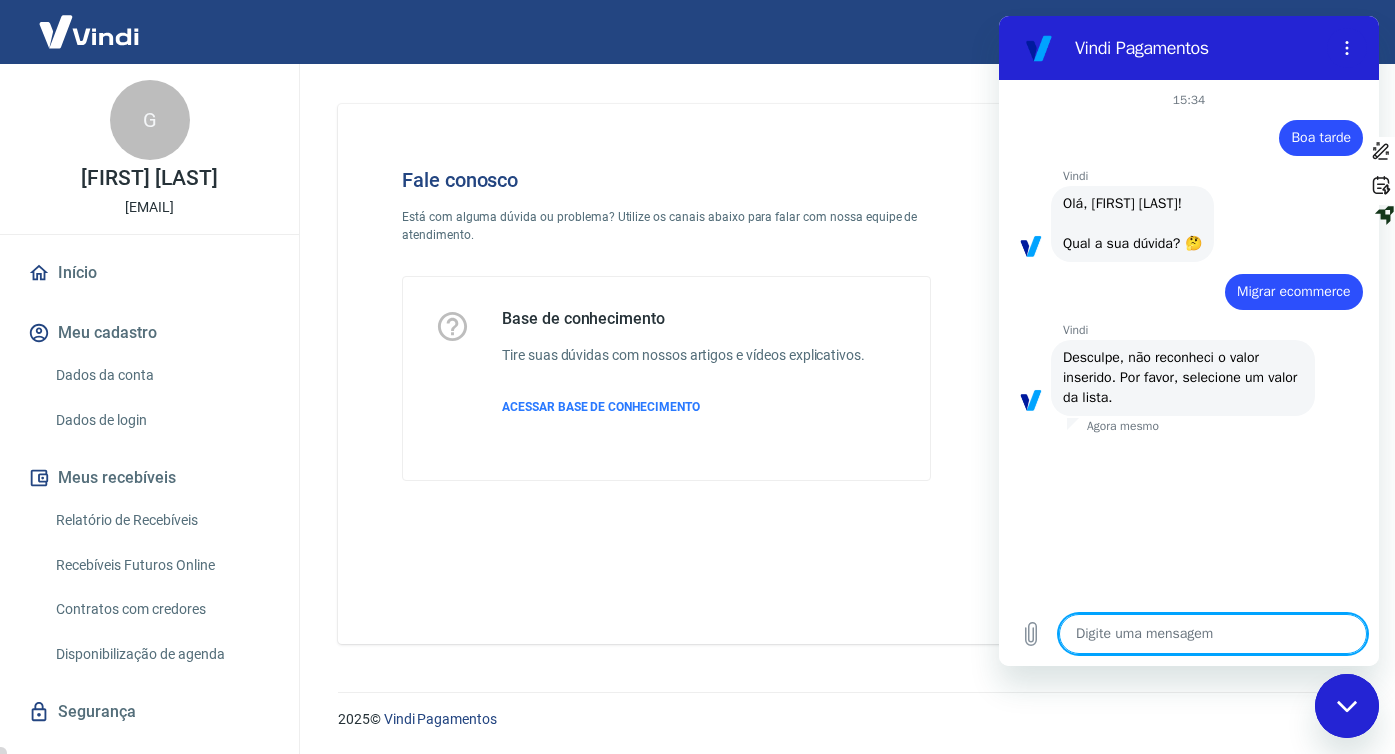 click at bounding box center (1213, 634) 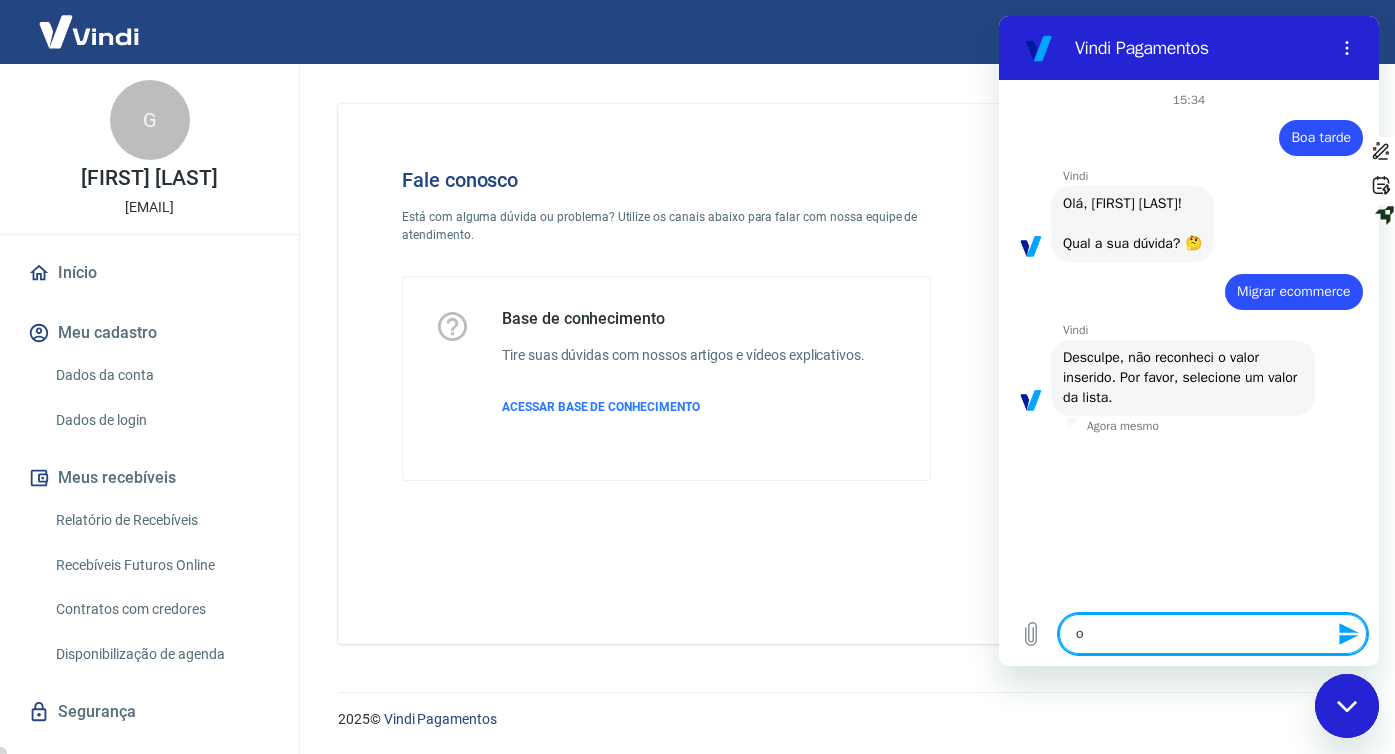 type on "ol" 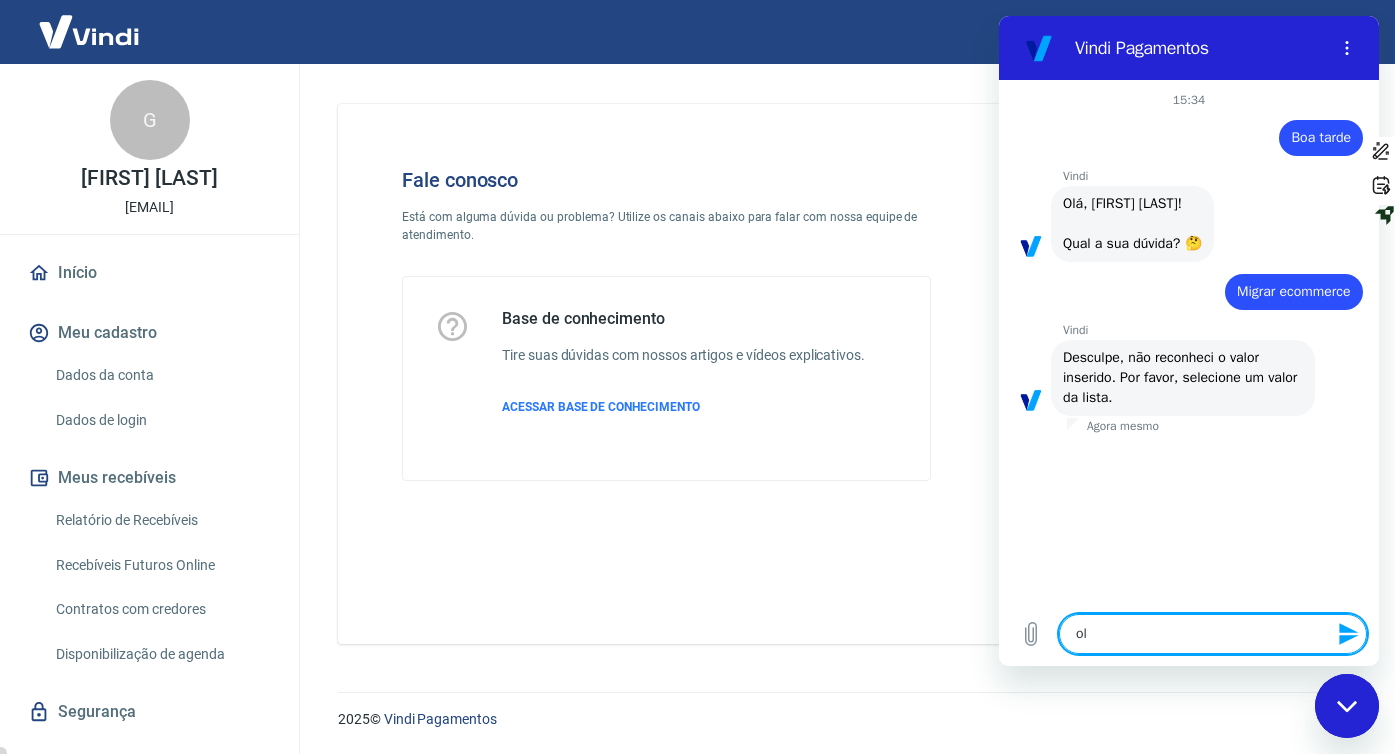 type on "ola" 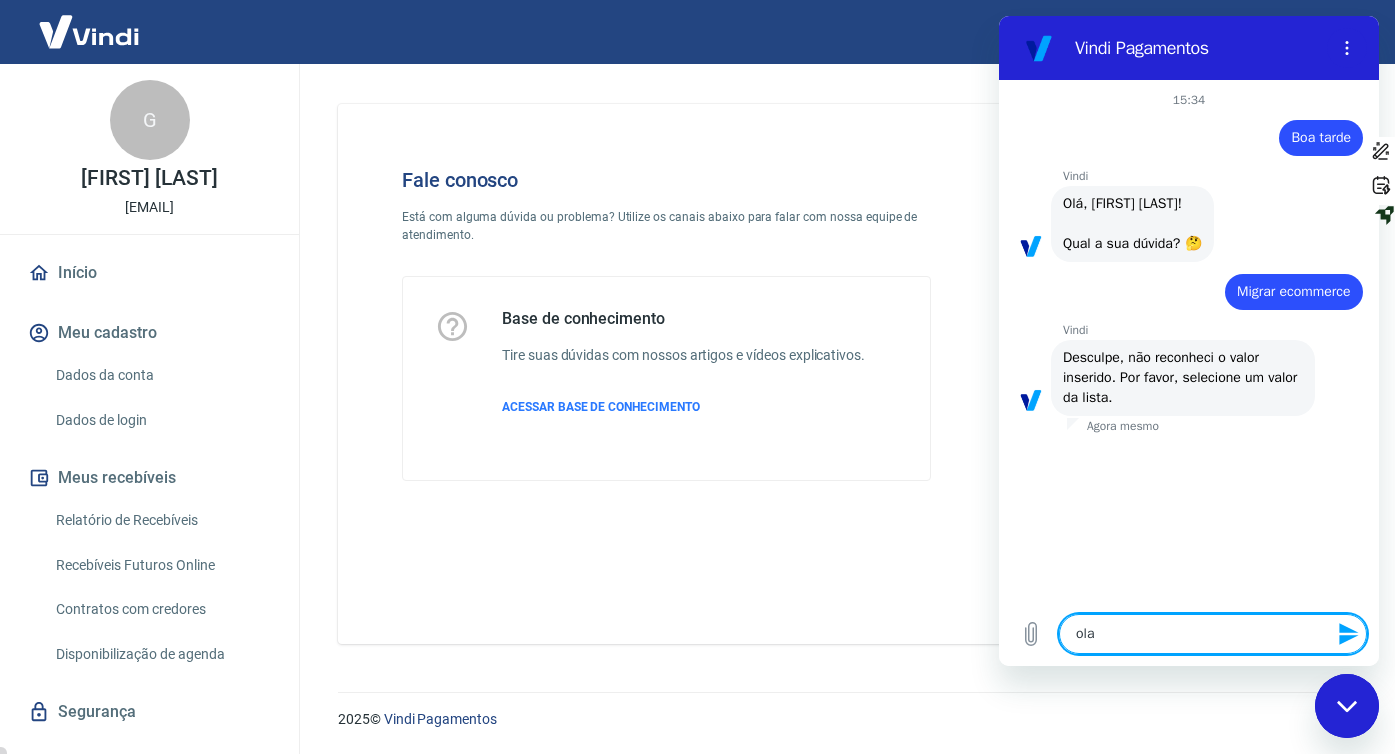 type 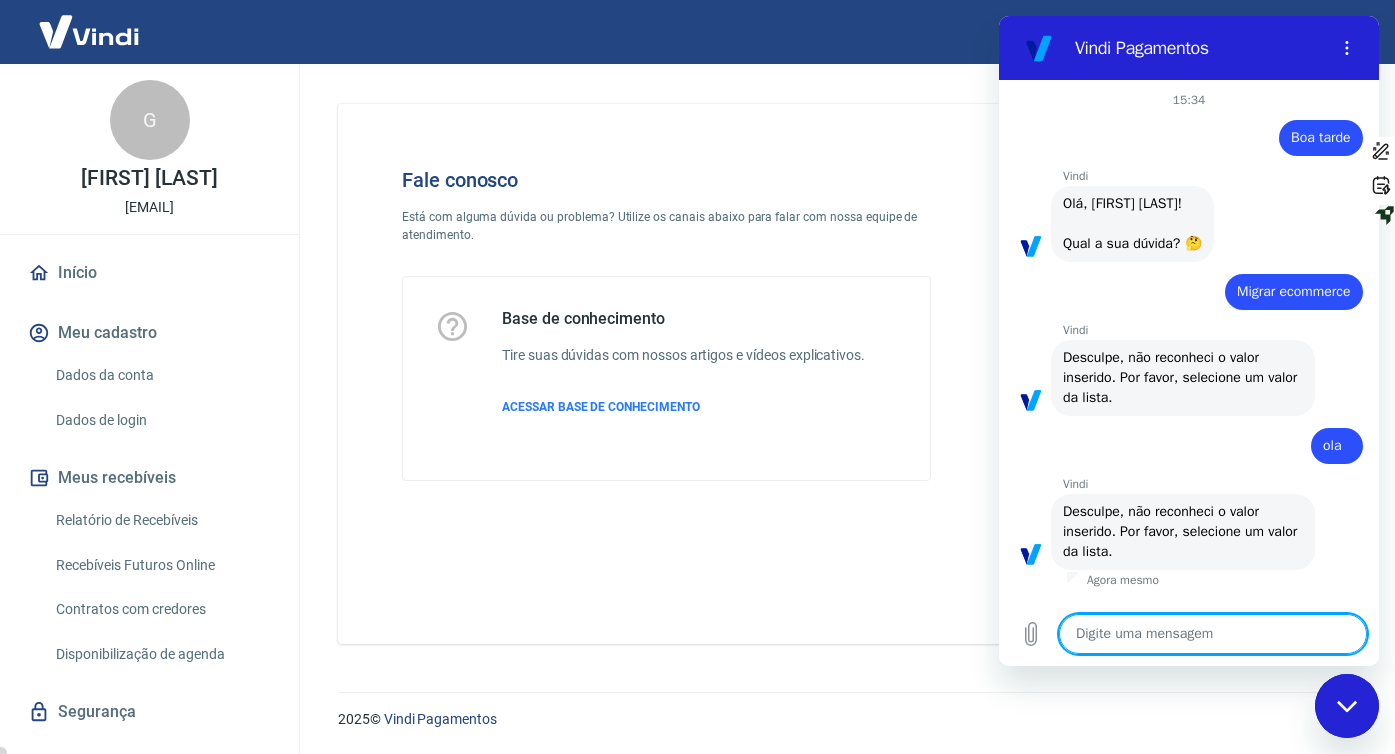 type on "x" 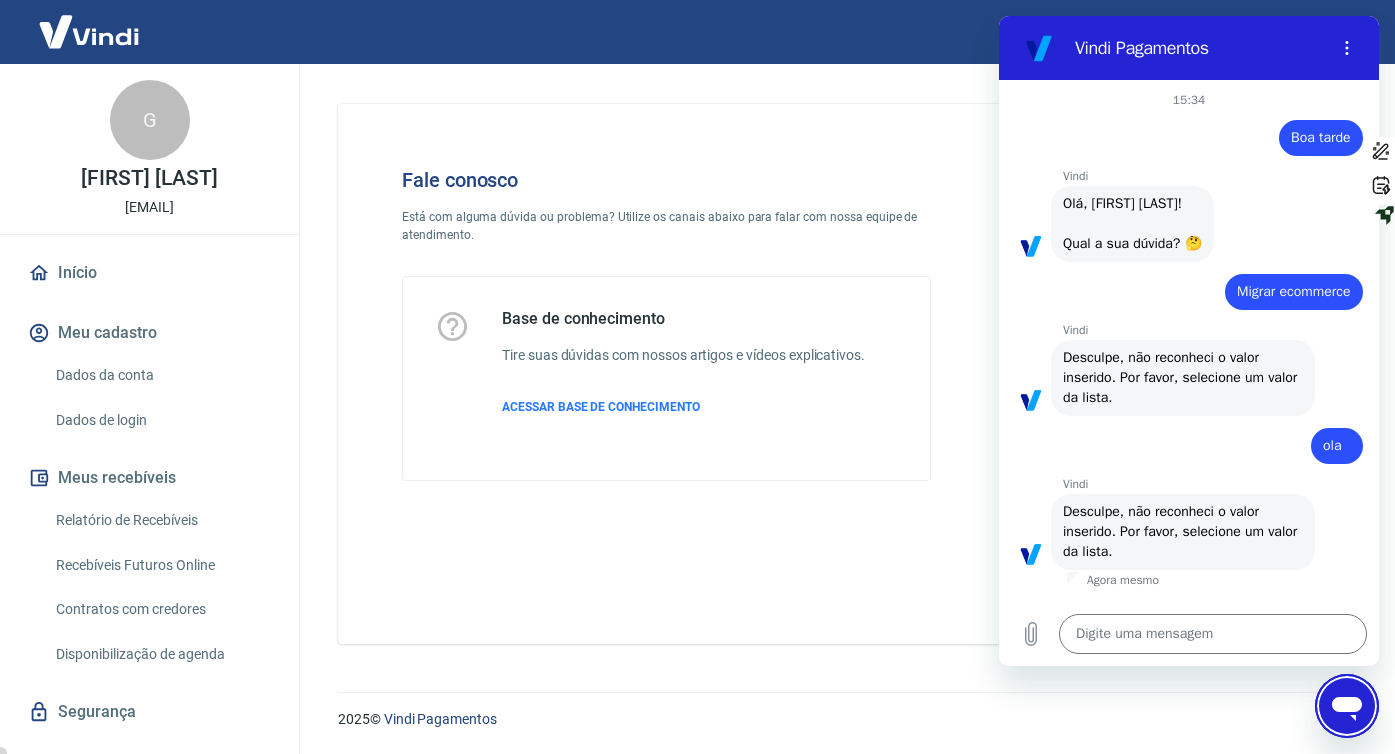 type 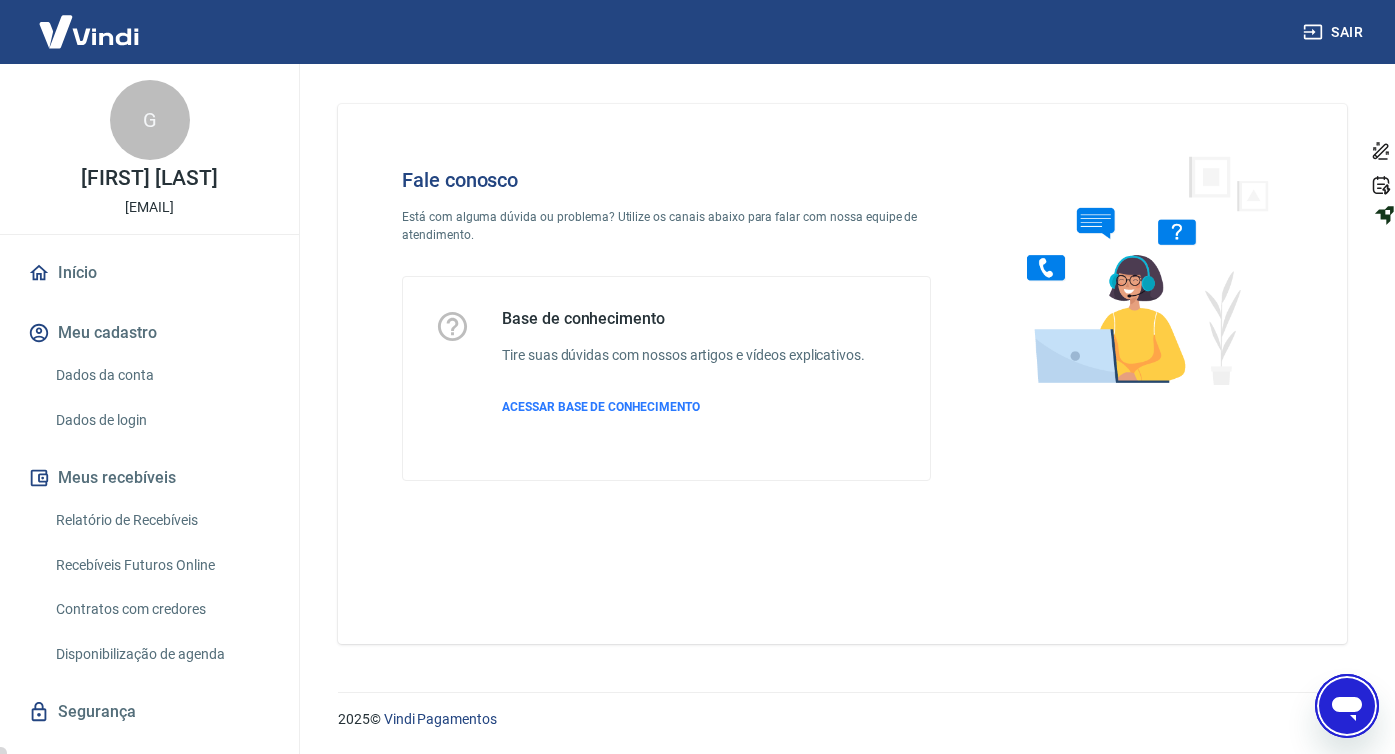 click 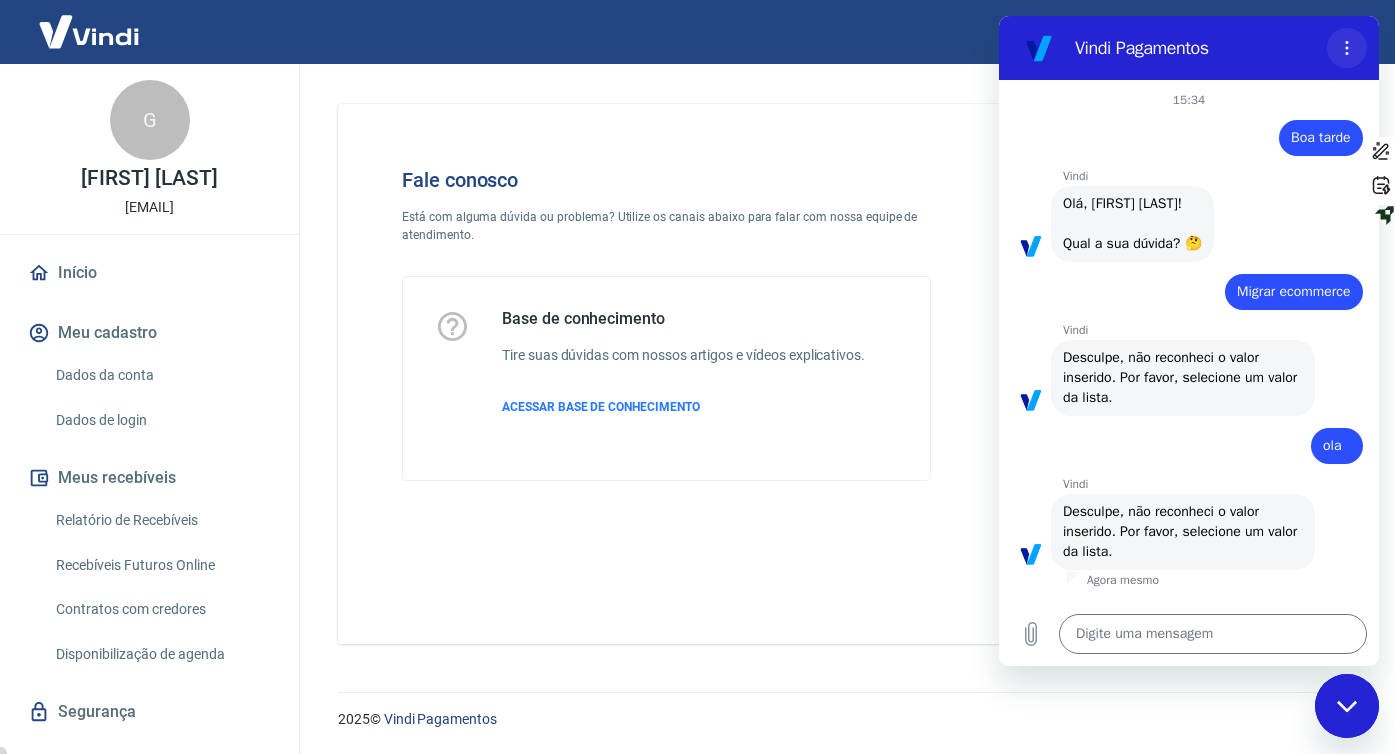 click 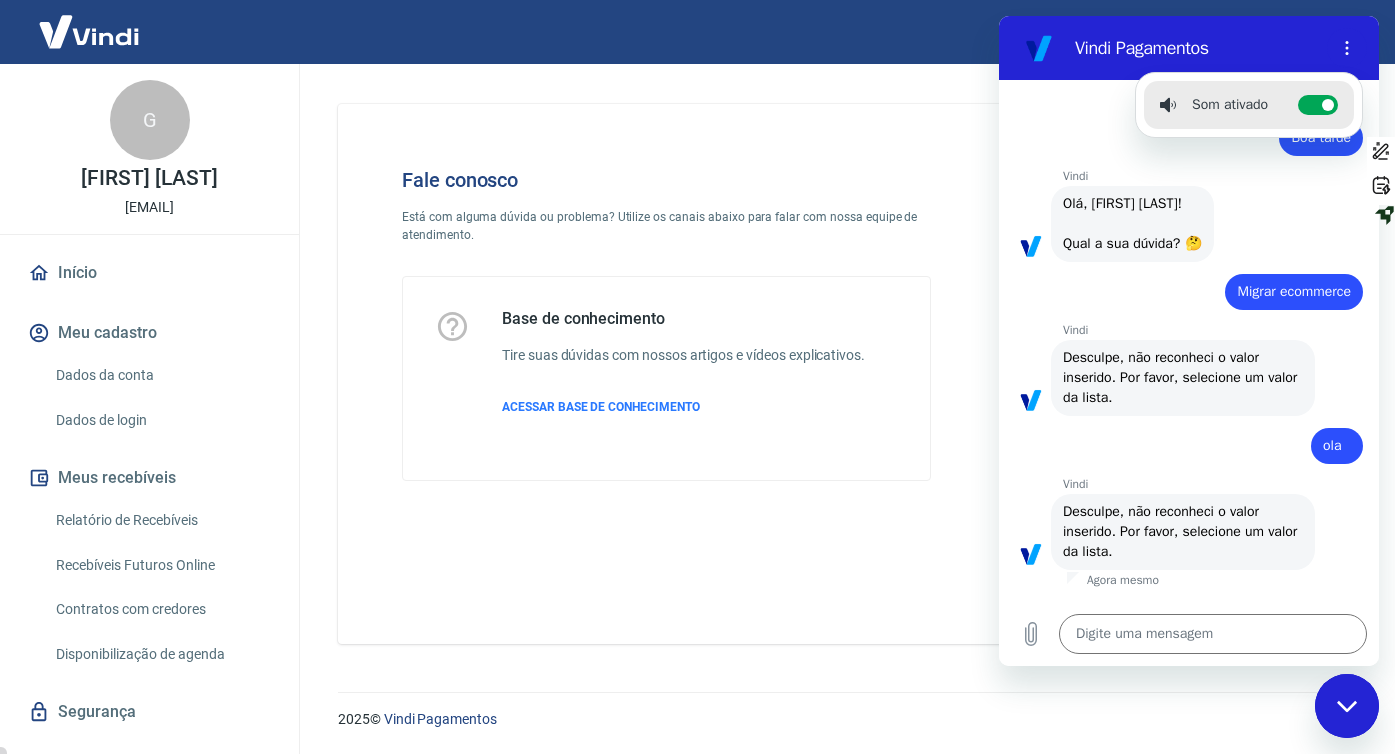 type 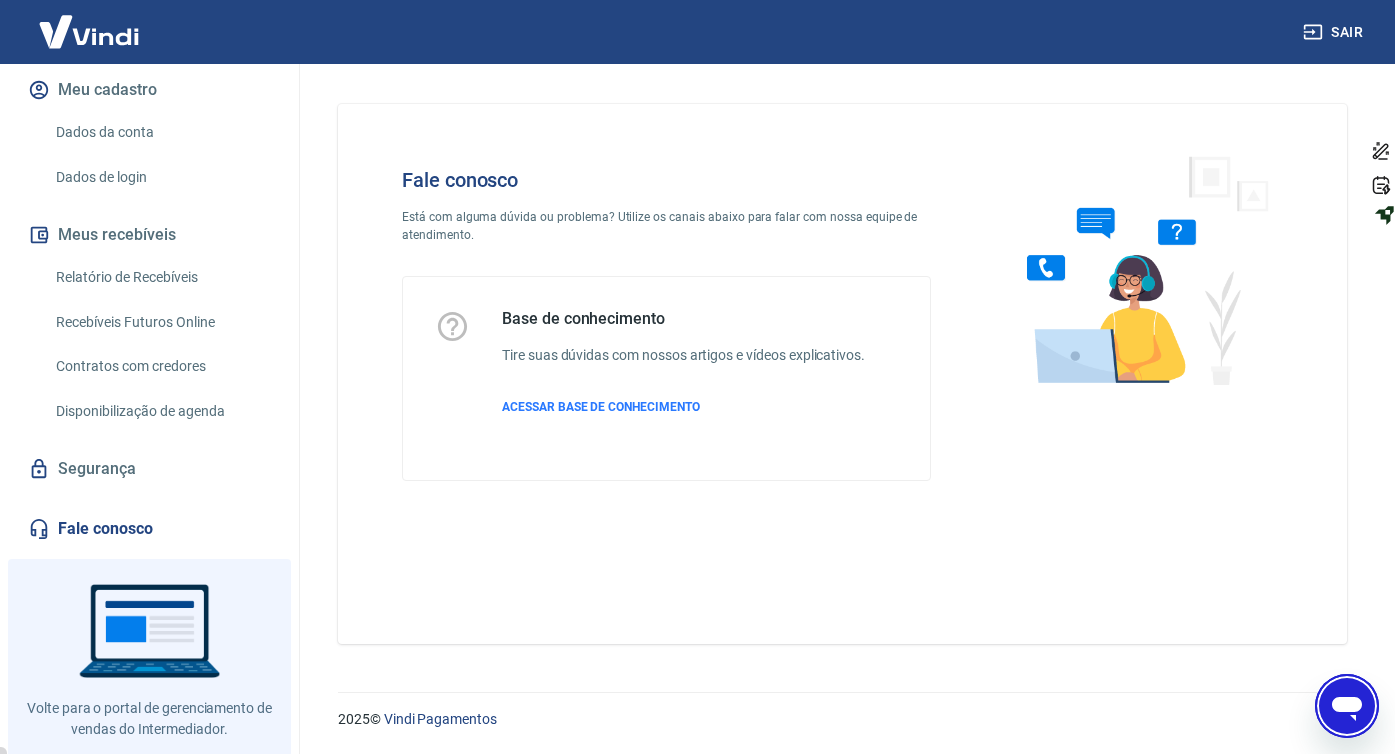 scroll, scrollTop: 289, scrollLeft: 0, axis: vertical 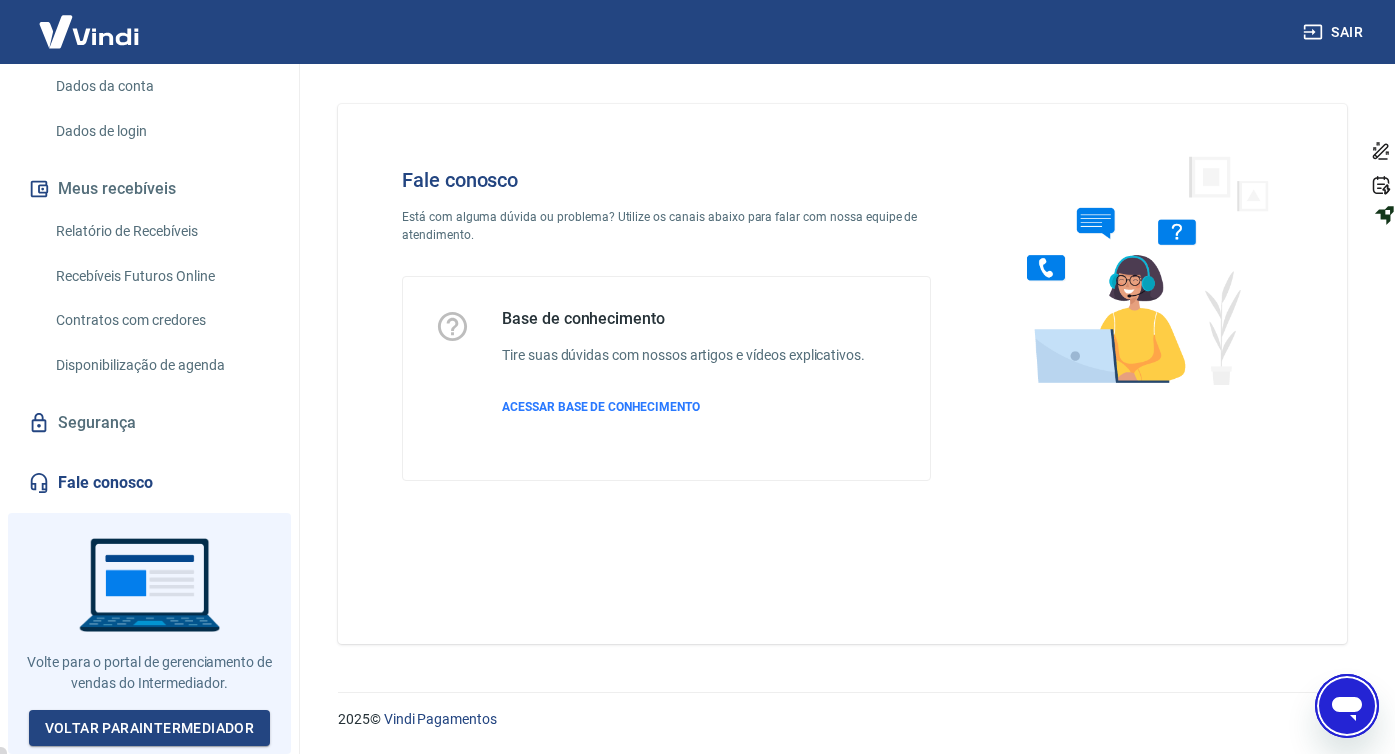 click on "Fale conosco" at bounding box center (149, 483) 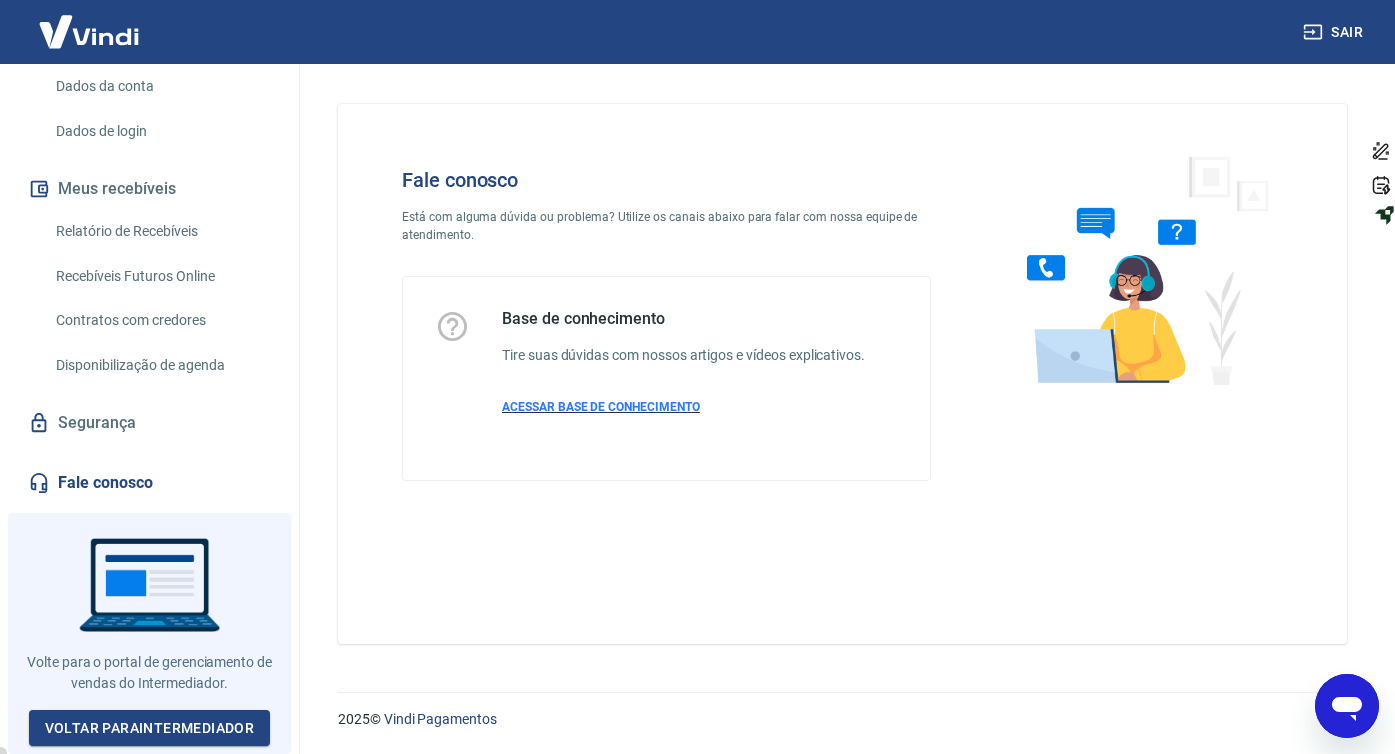 click on "ACESSAR BASE DE CONHECIMENTO" at bounding box center [601, 407] 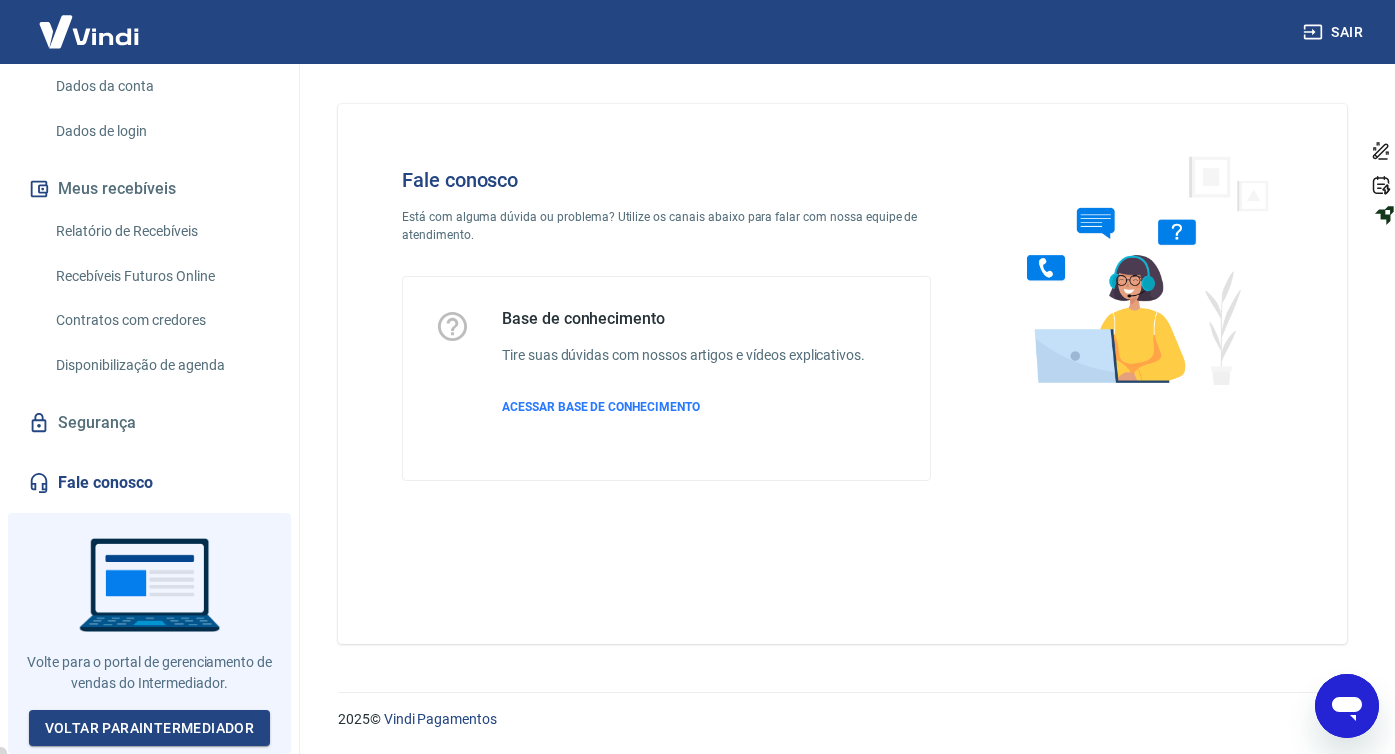 click 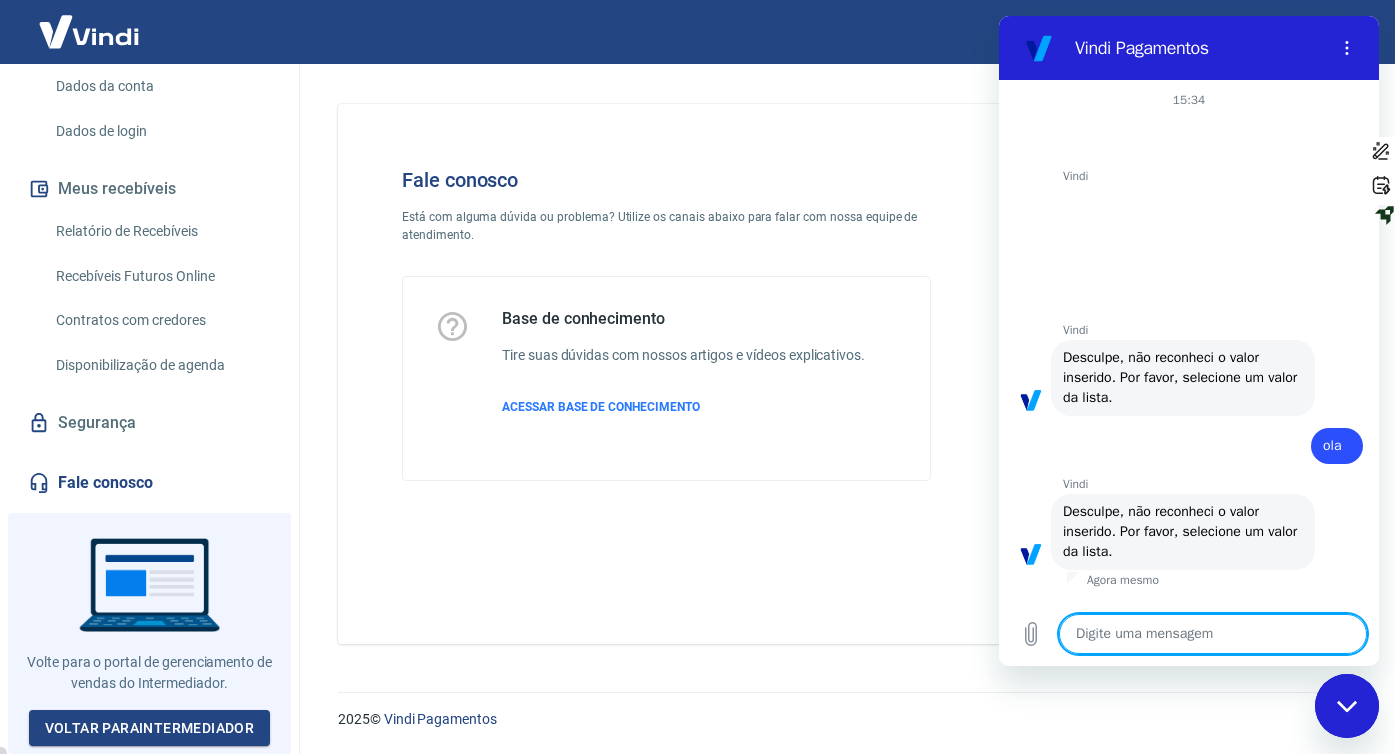 scroll, scrollTop: 0, scrollLeft: 0, axis: both 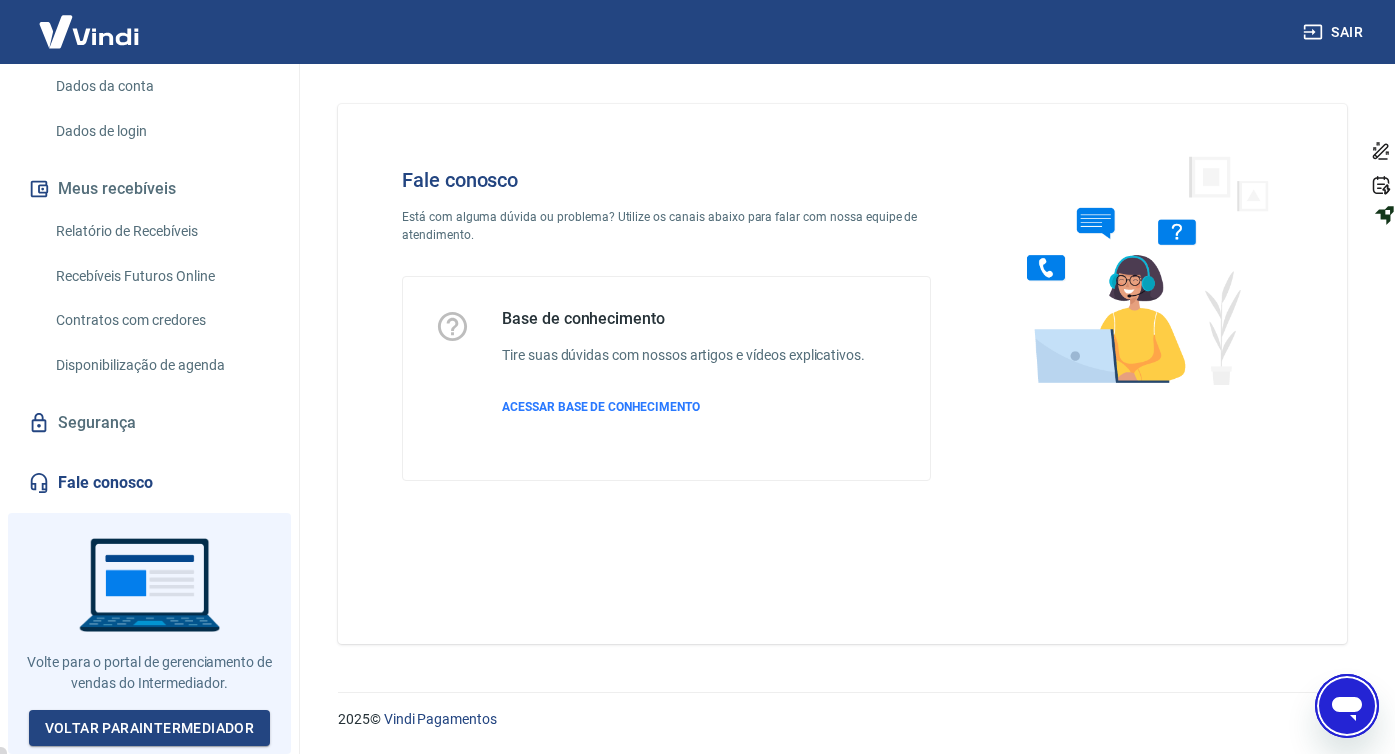 type on "x" 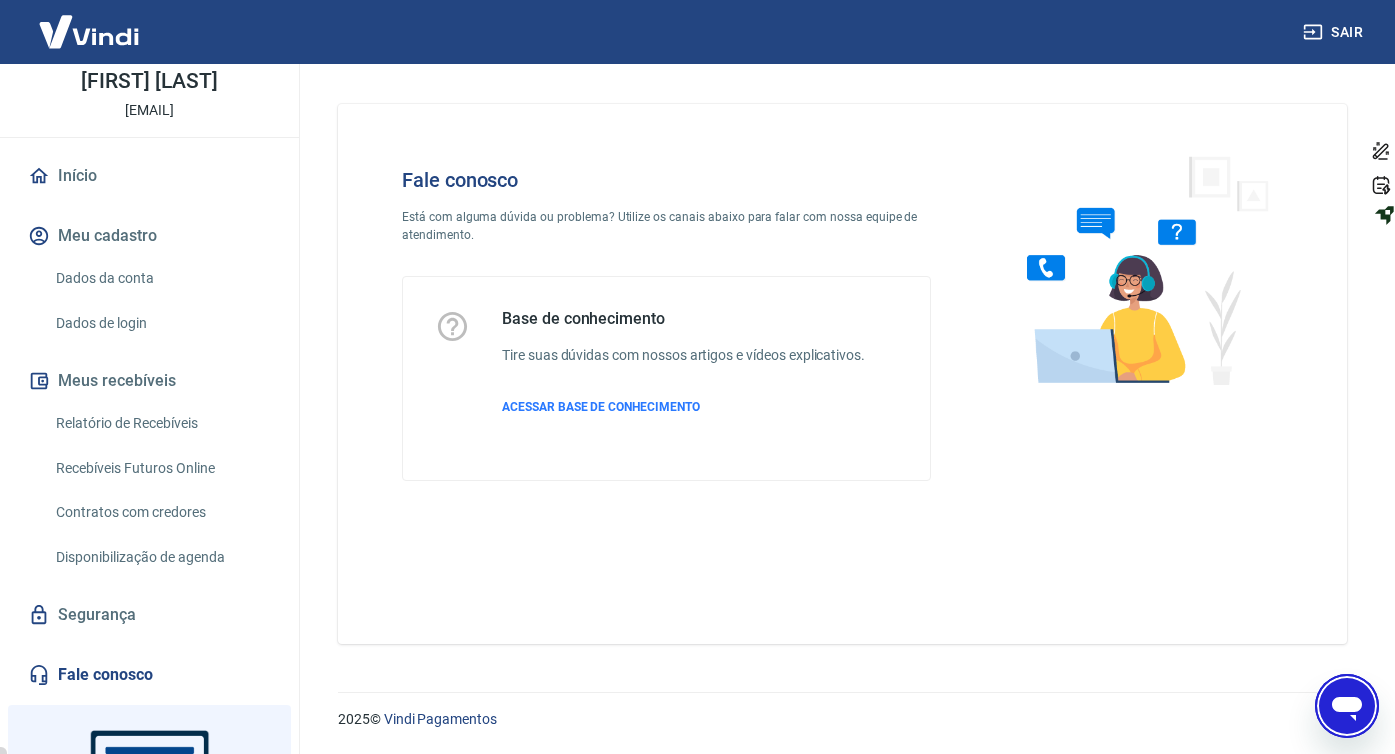 scroll, scrollTop: 39, scrollLeft: 0, axis: vertical 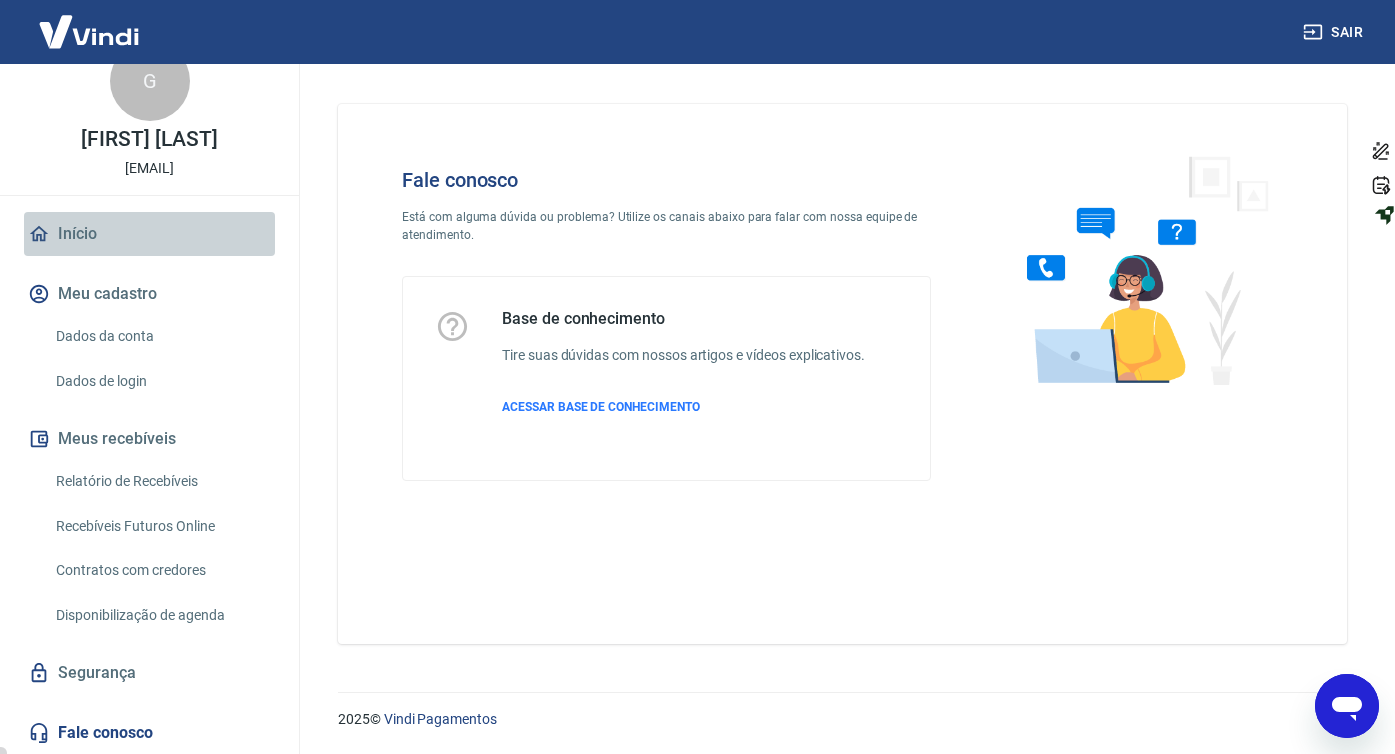 click on "Início" at bounding box center (149, 234) 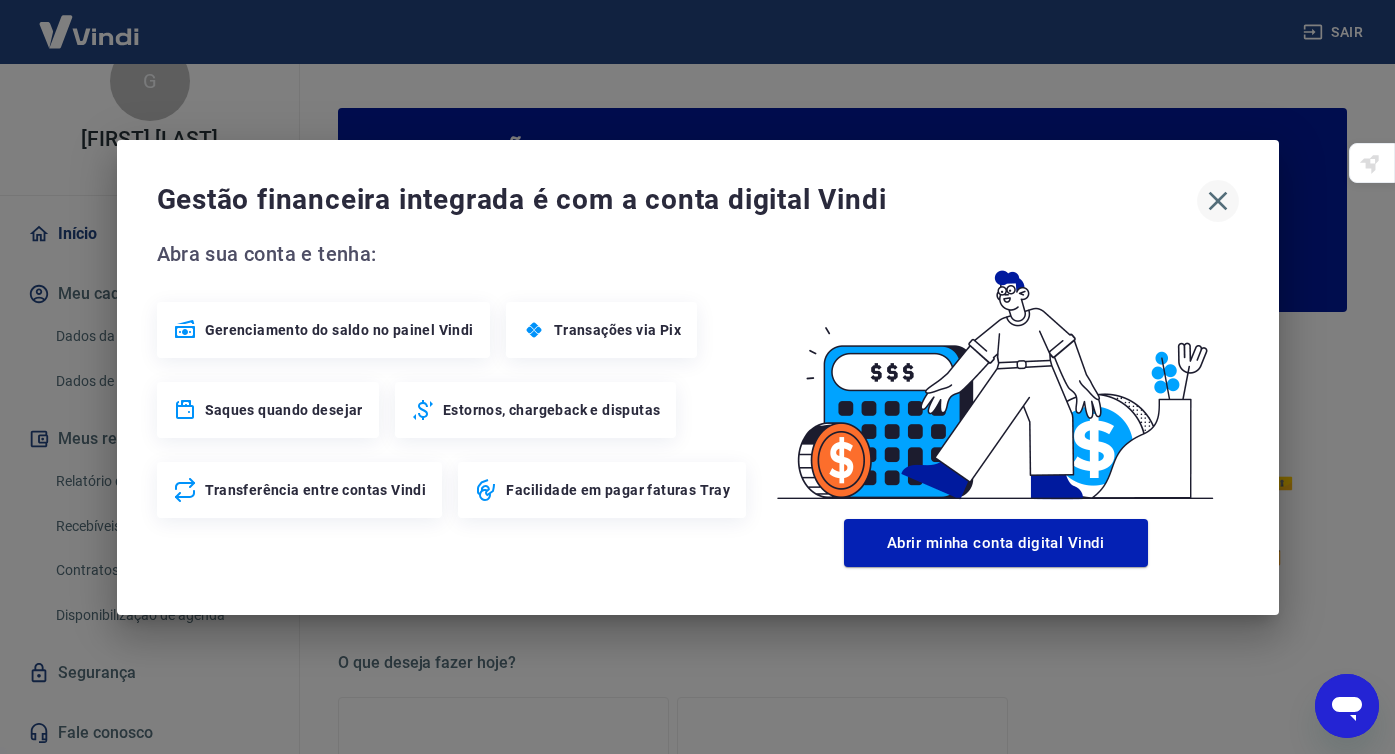click 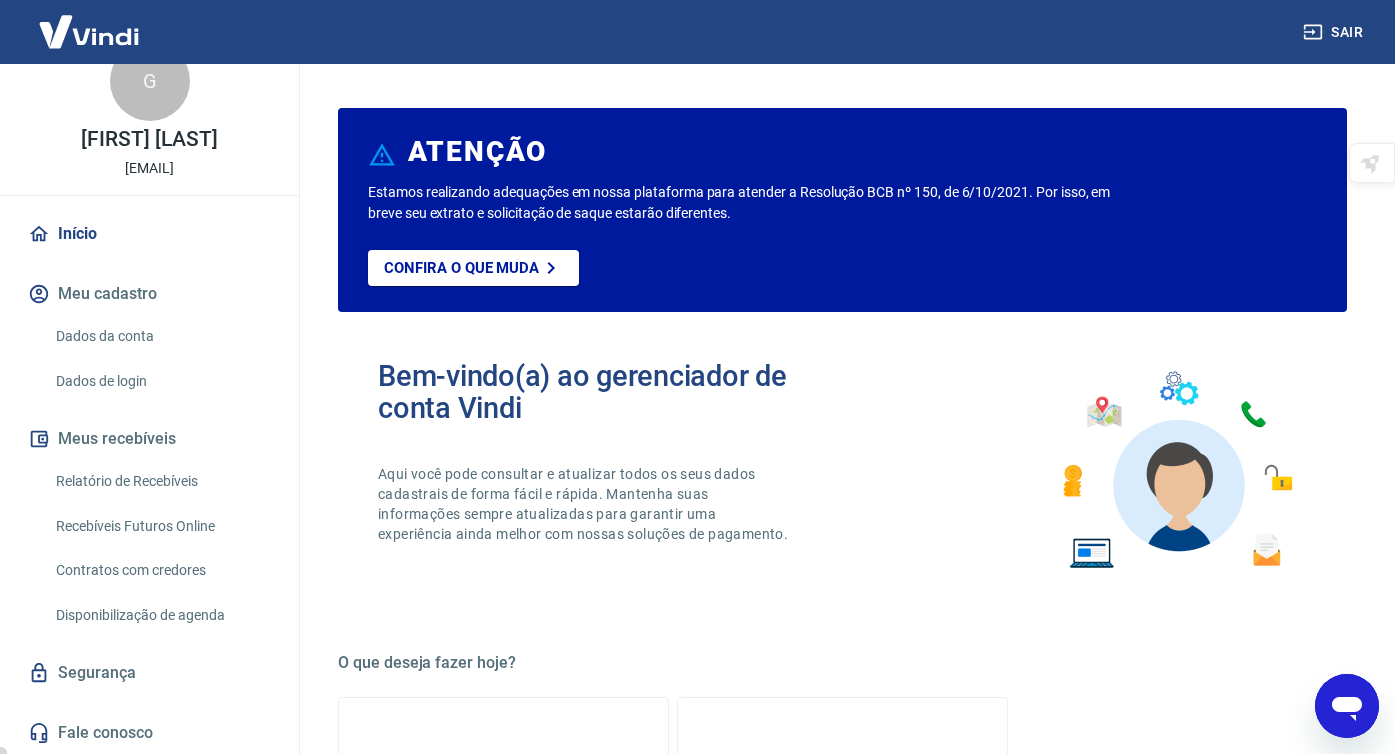 click on "Dados da conta" at bounding box center (161, 336) 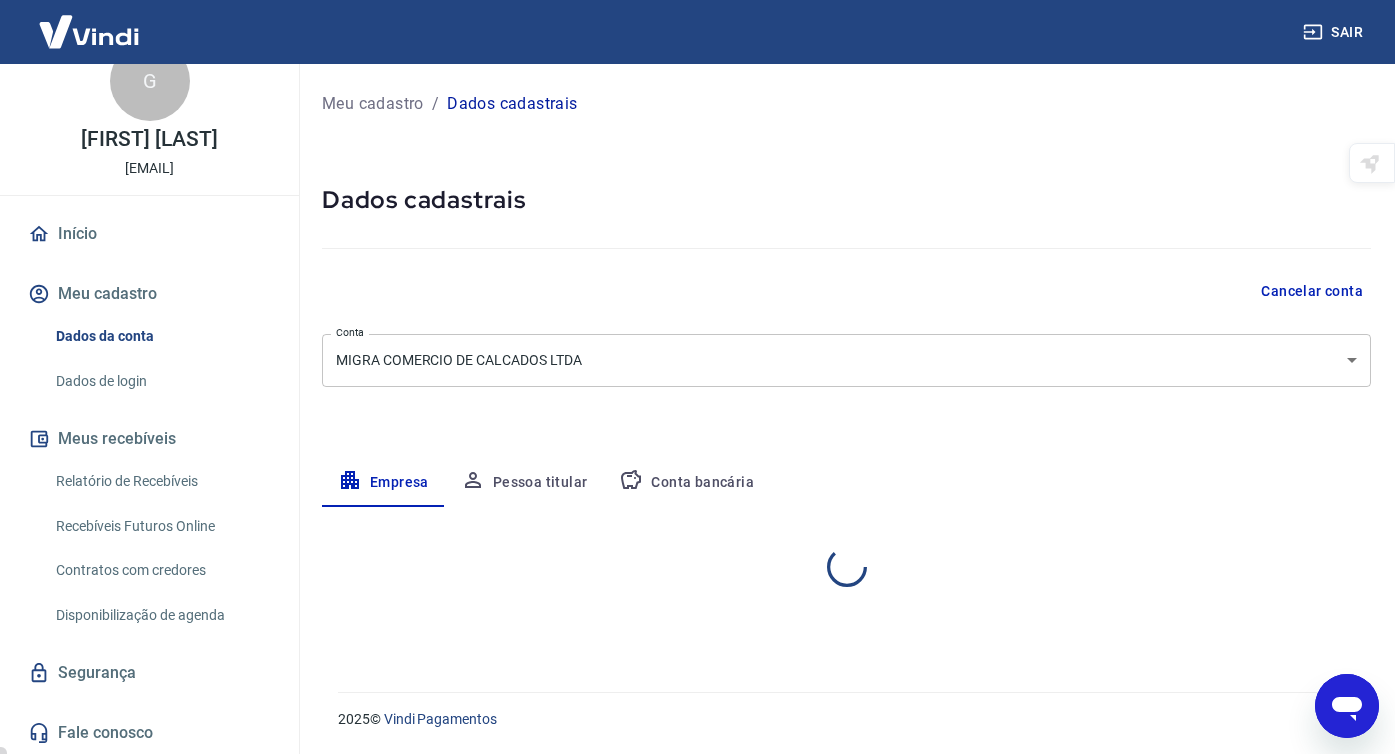 select on "RS" 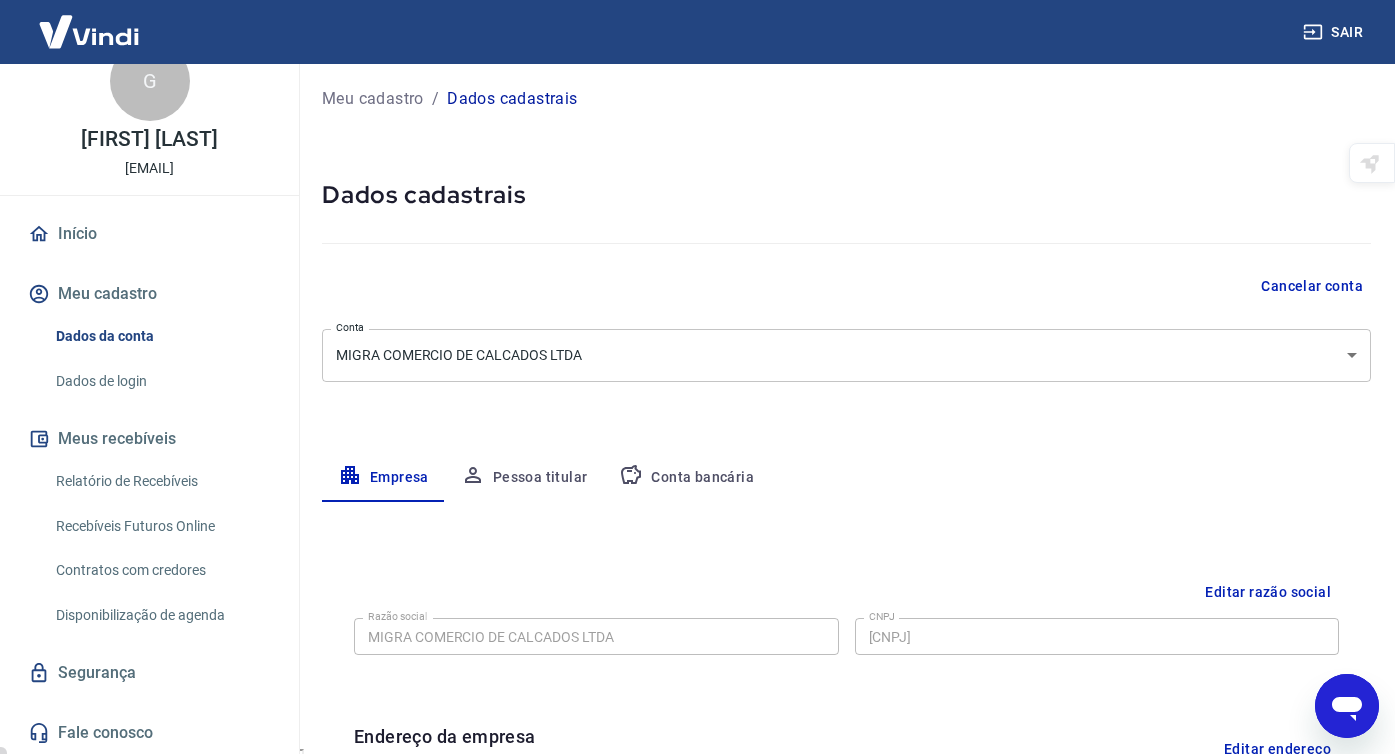 scroll, scrollTop: 0, scrollLeft: 0, axis: both 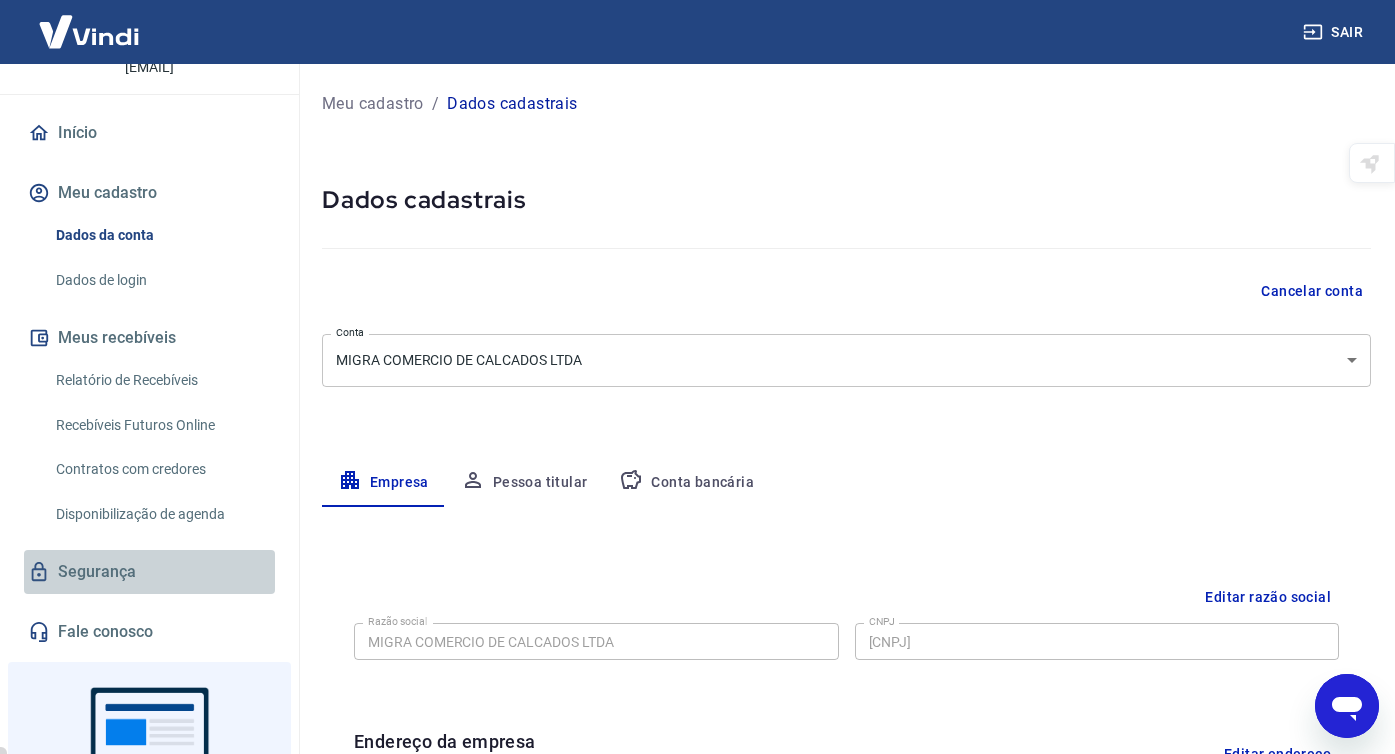 click on "Segurança" at bounding box center (149, 572) 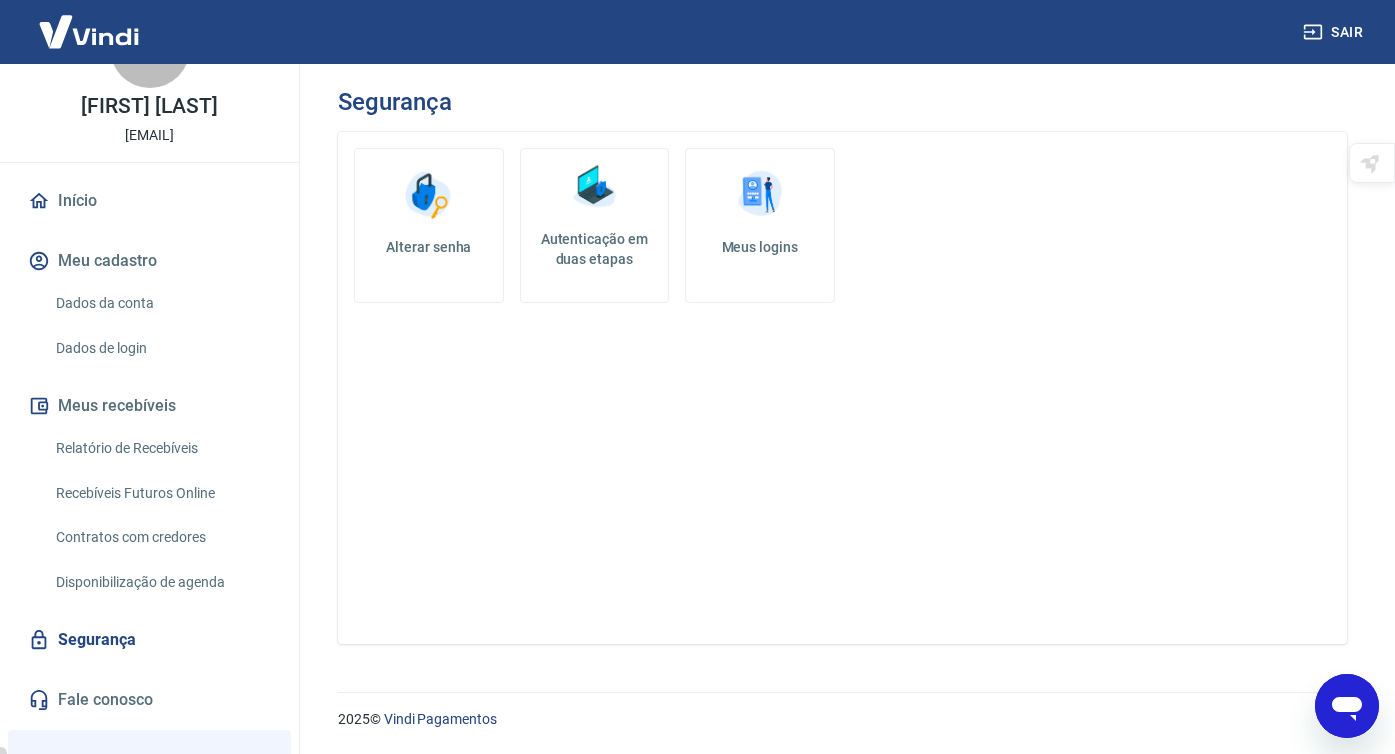 scroll, scrollTop: 0, scrollLeft: 0, axis: both 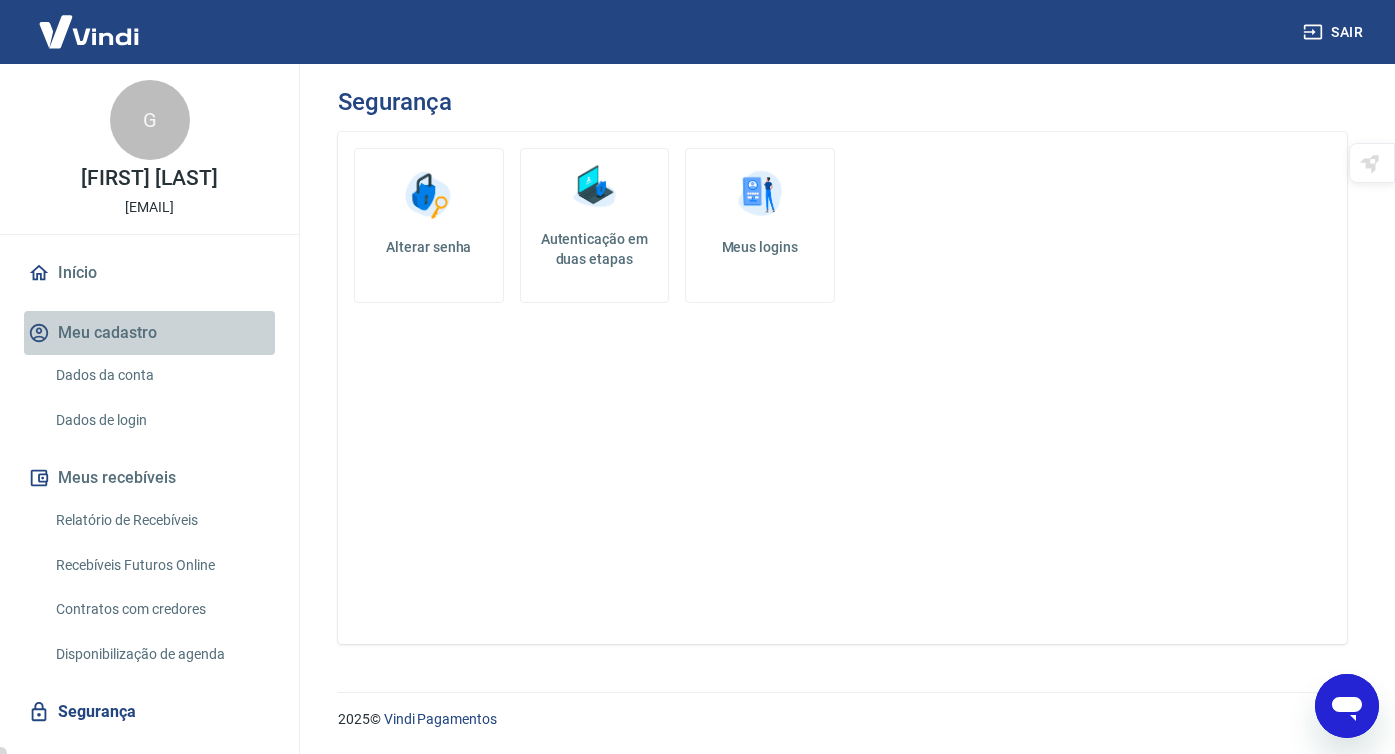 click on "Meu cadastro" at bounding box center (149, 333) 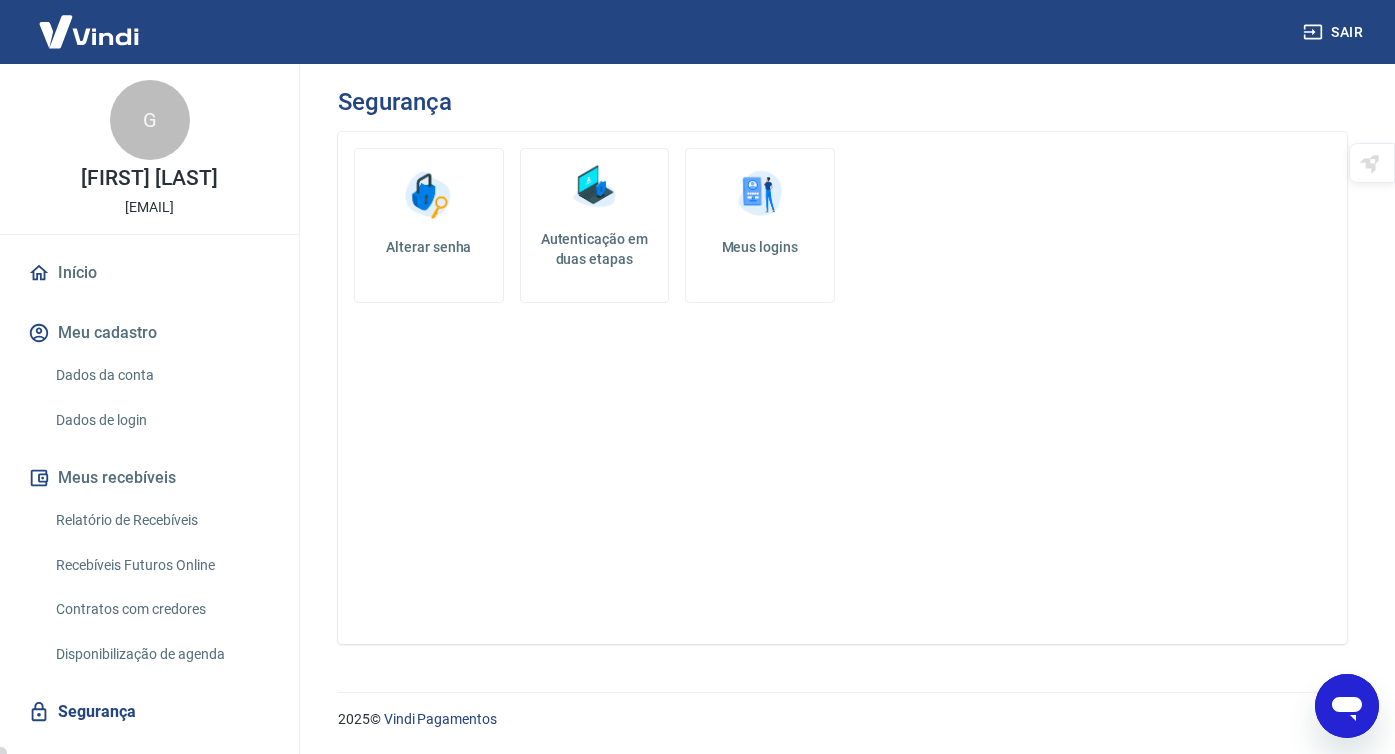 click on "Início" at bounding box center [149, 273] 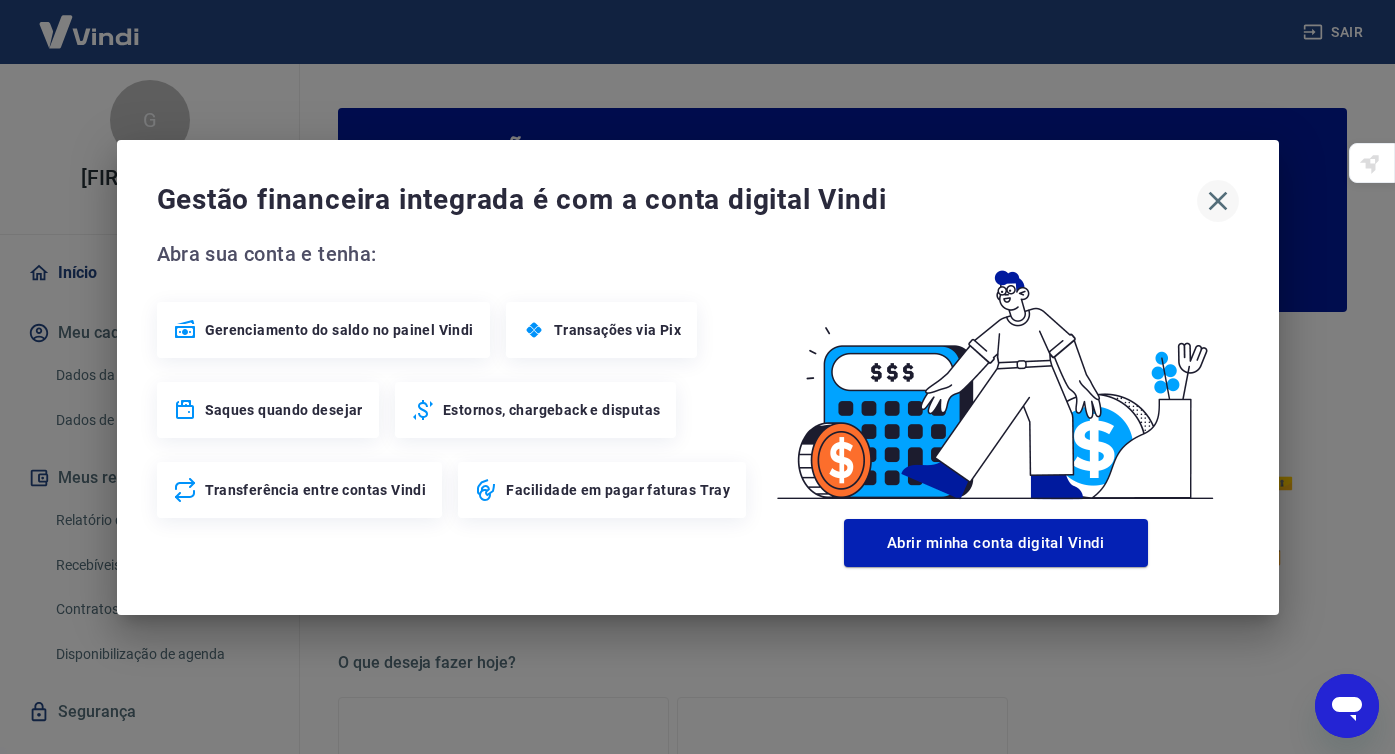 click on "Gestão financeira integrada é com a conta digital Vindi Abra sua conta e tenha: Gerenciamento do saldo no painel Vindi Transações via Pix Saques quando desejar Estornos, chargeback e disputas Transferência entre contas Vindi Facilidade em pagar faturas Tray Abrir minha conta digital Vindi" at bounding box center [697, 377] 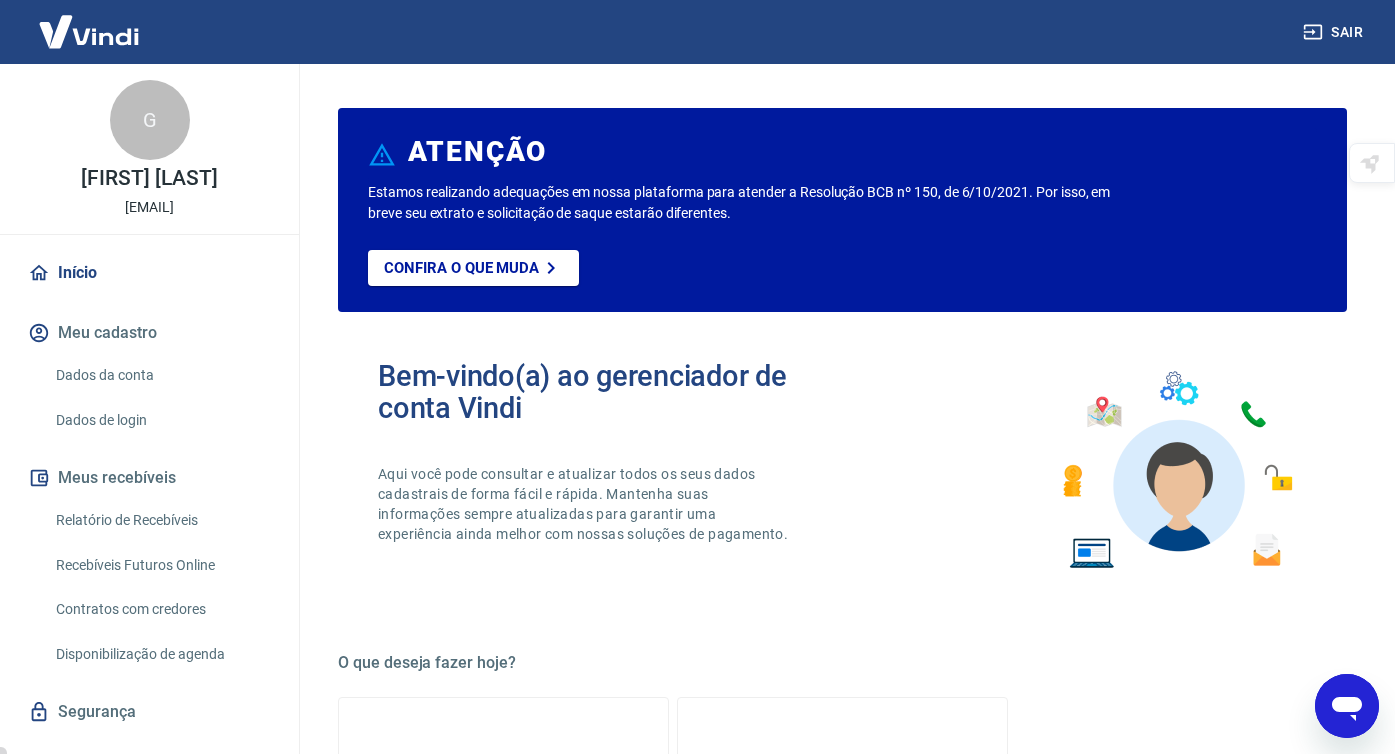 click 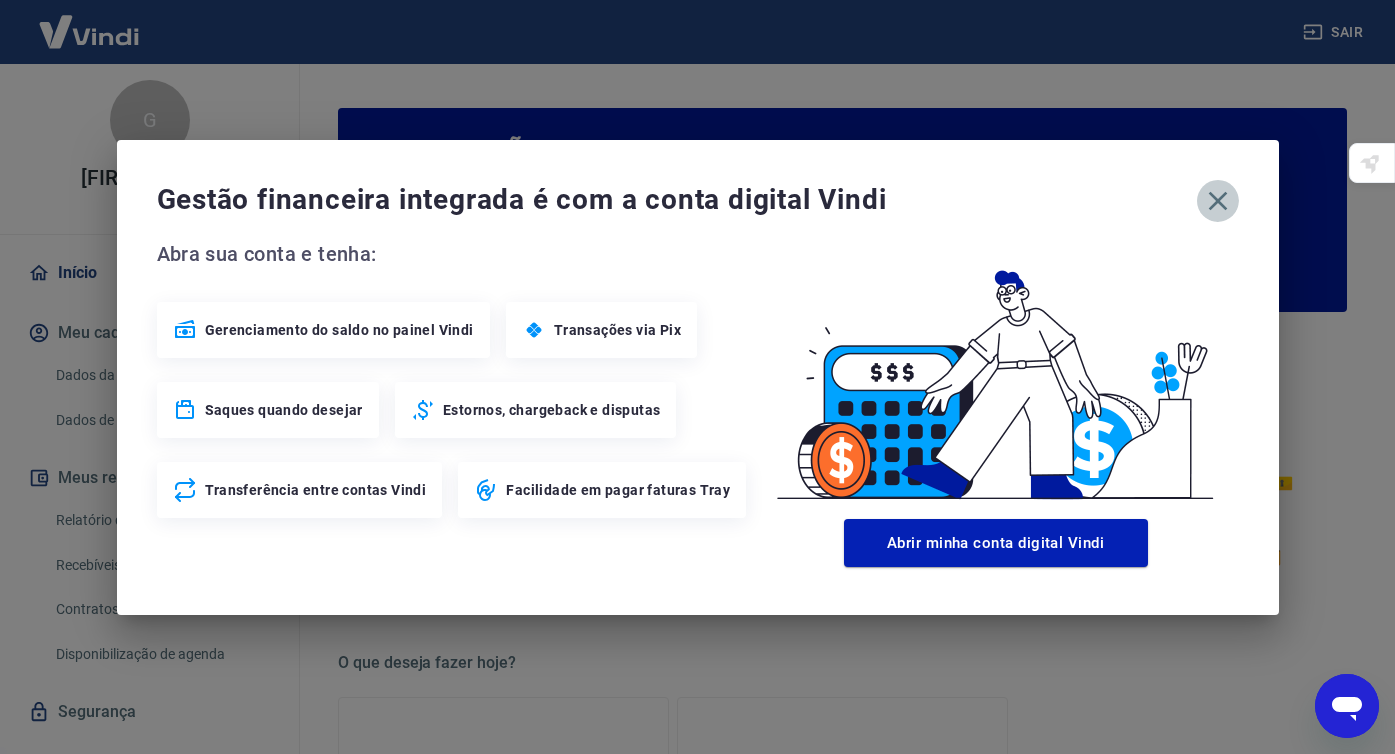 click 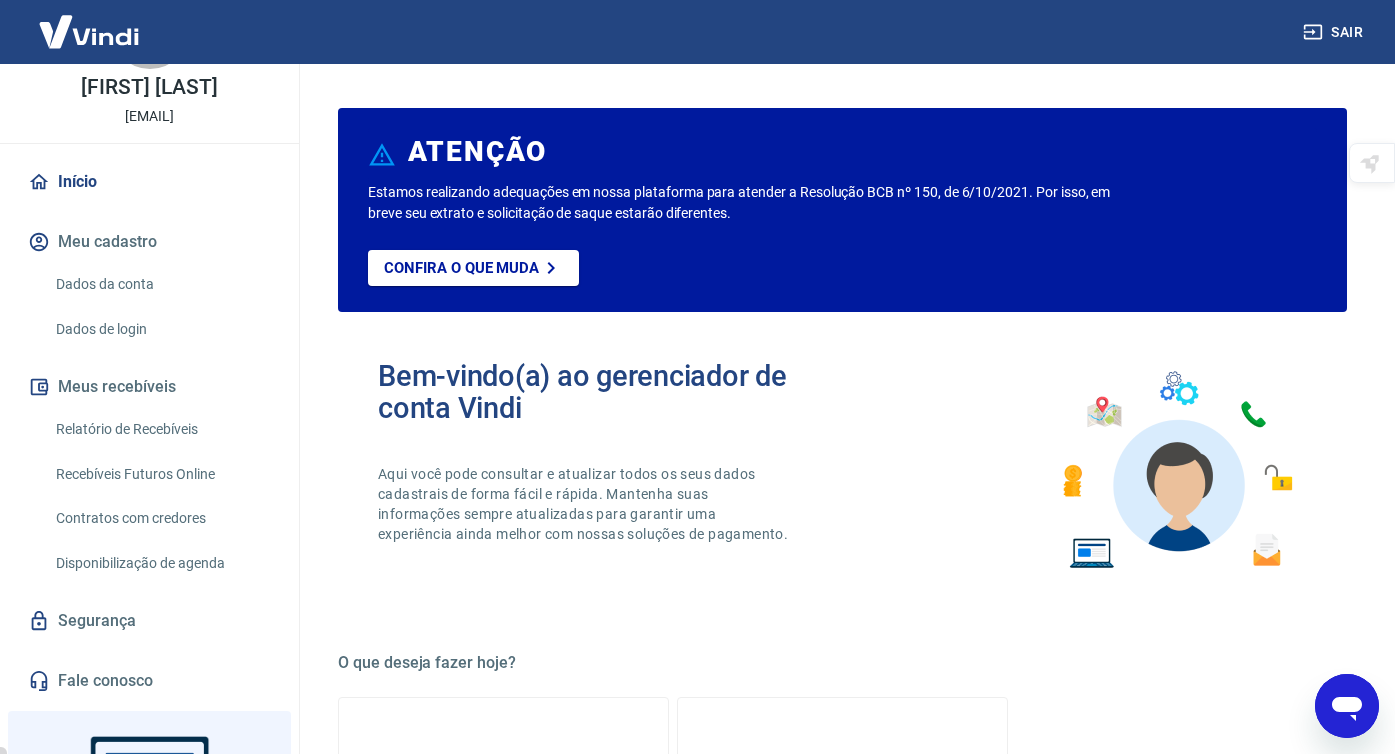 scroll, scrollTop: 0, scrollLeft: 0, axis: both 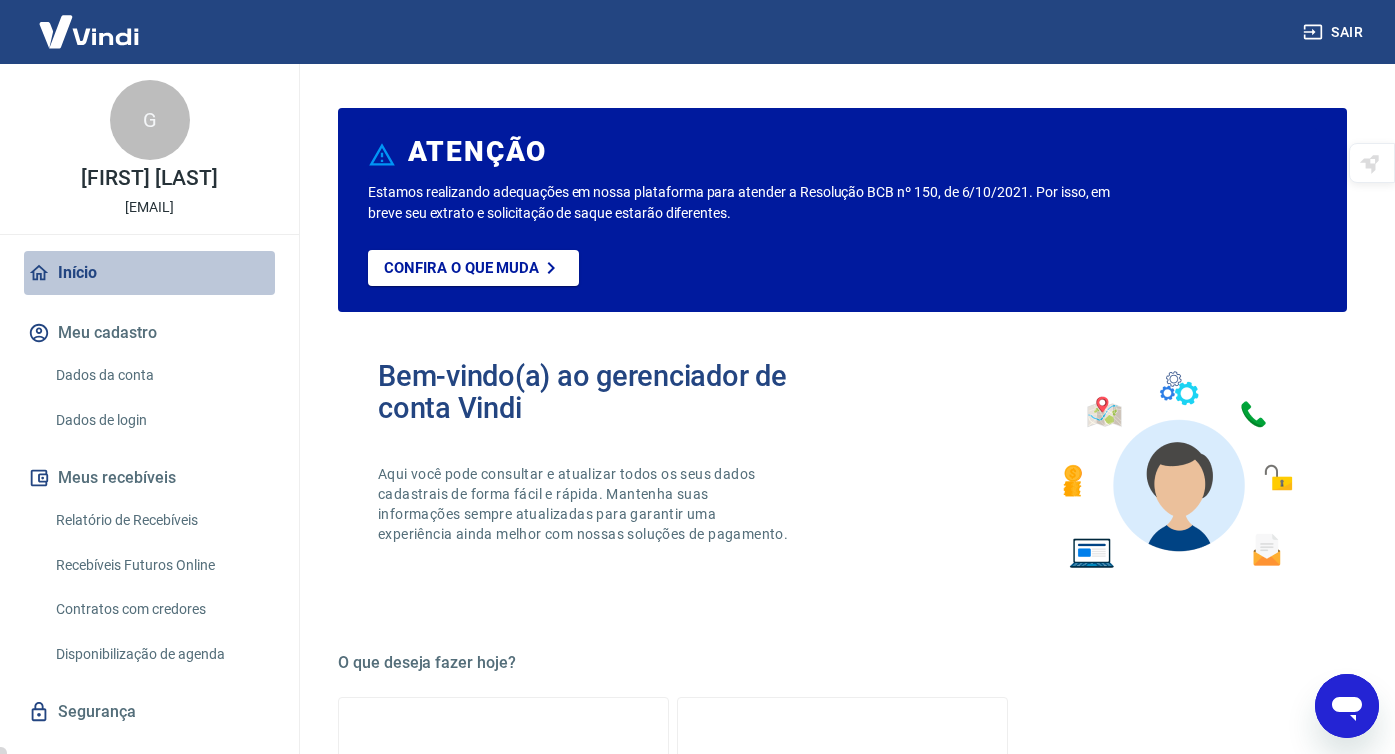 click on "Início" at bounding box center [149, 273] 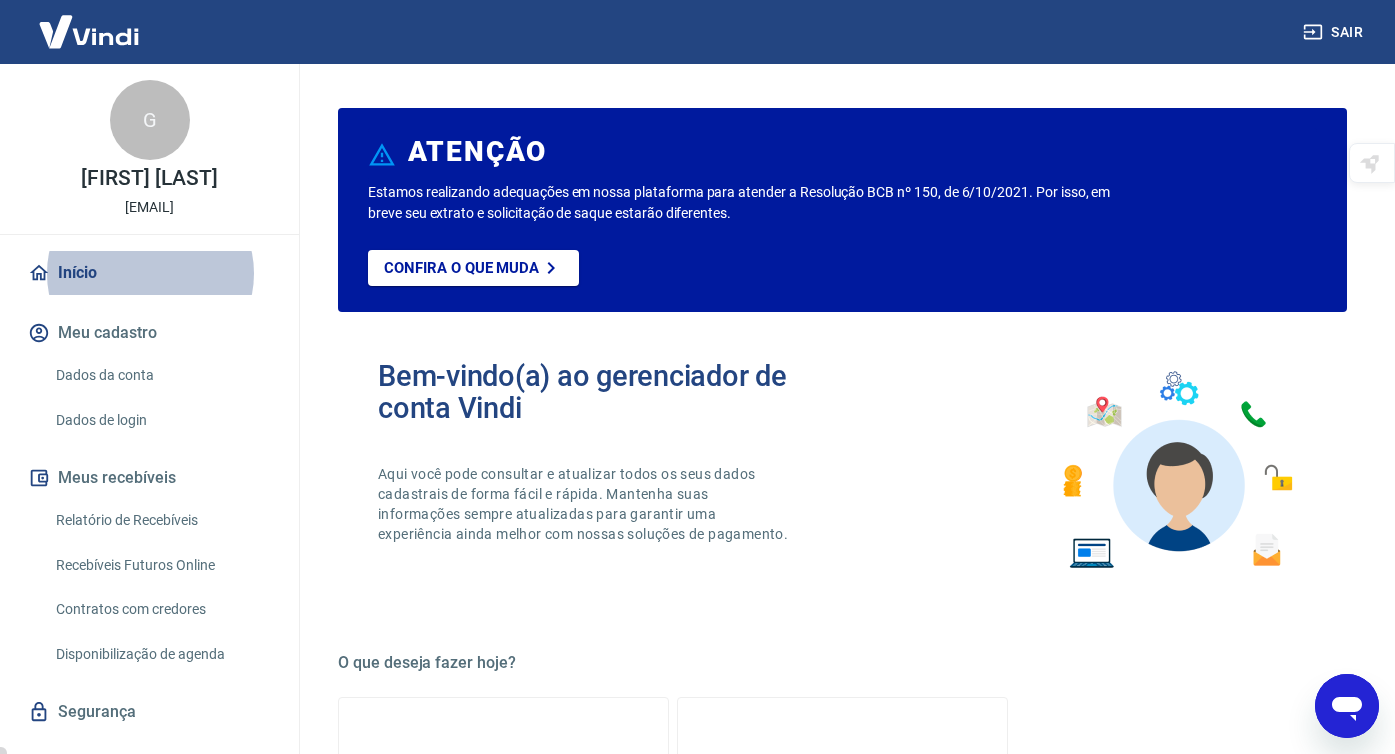 type on "x" 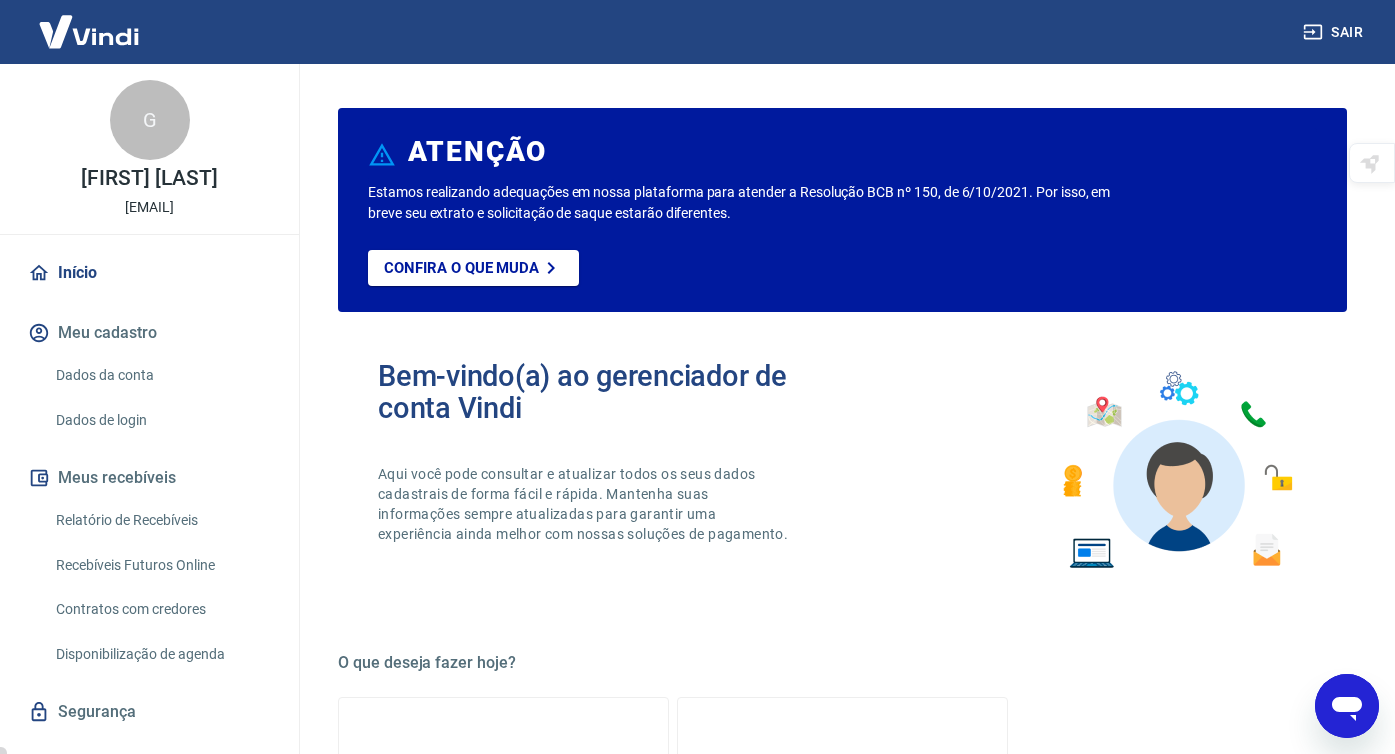 click on "Meu cadastro" at bounding box center [149, 333] 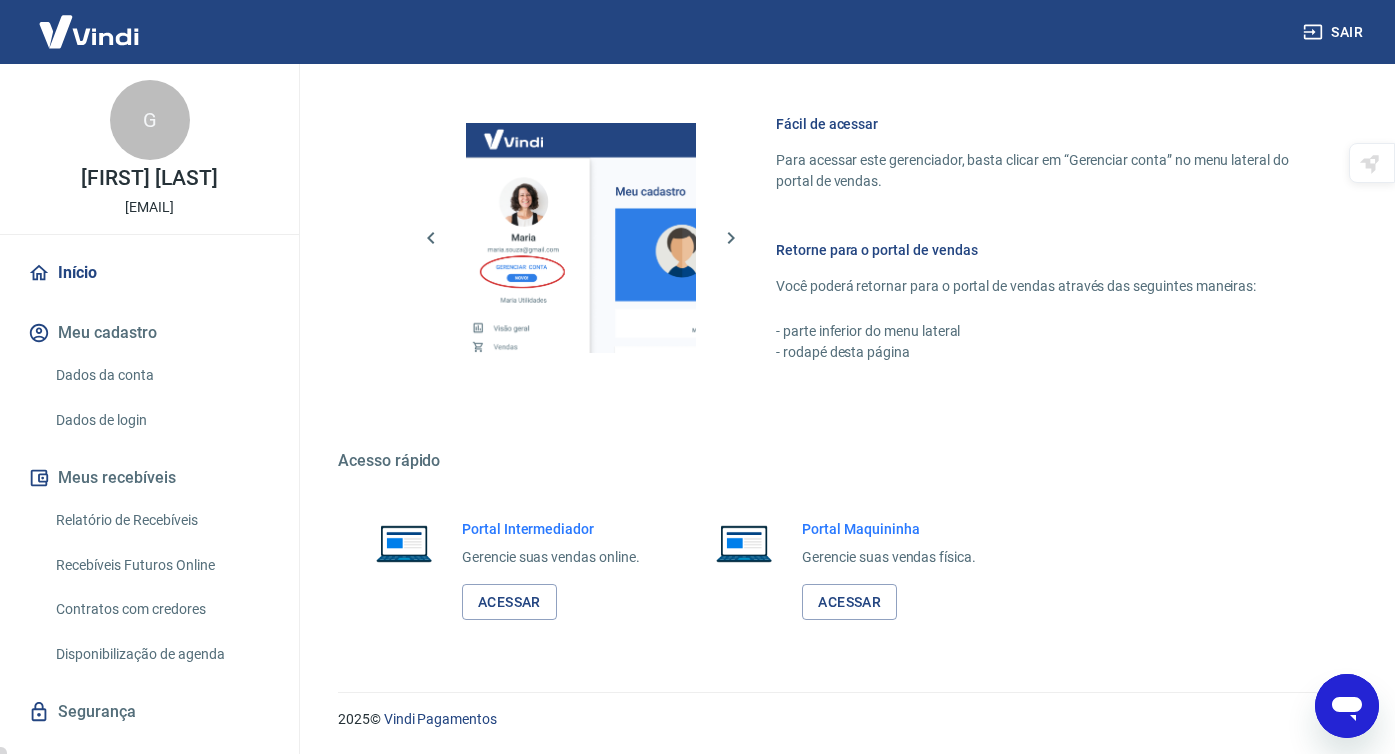 scroll, scrollTop: 1049, scrollLeft: 0, axis: vertical 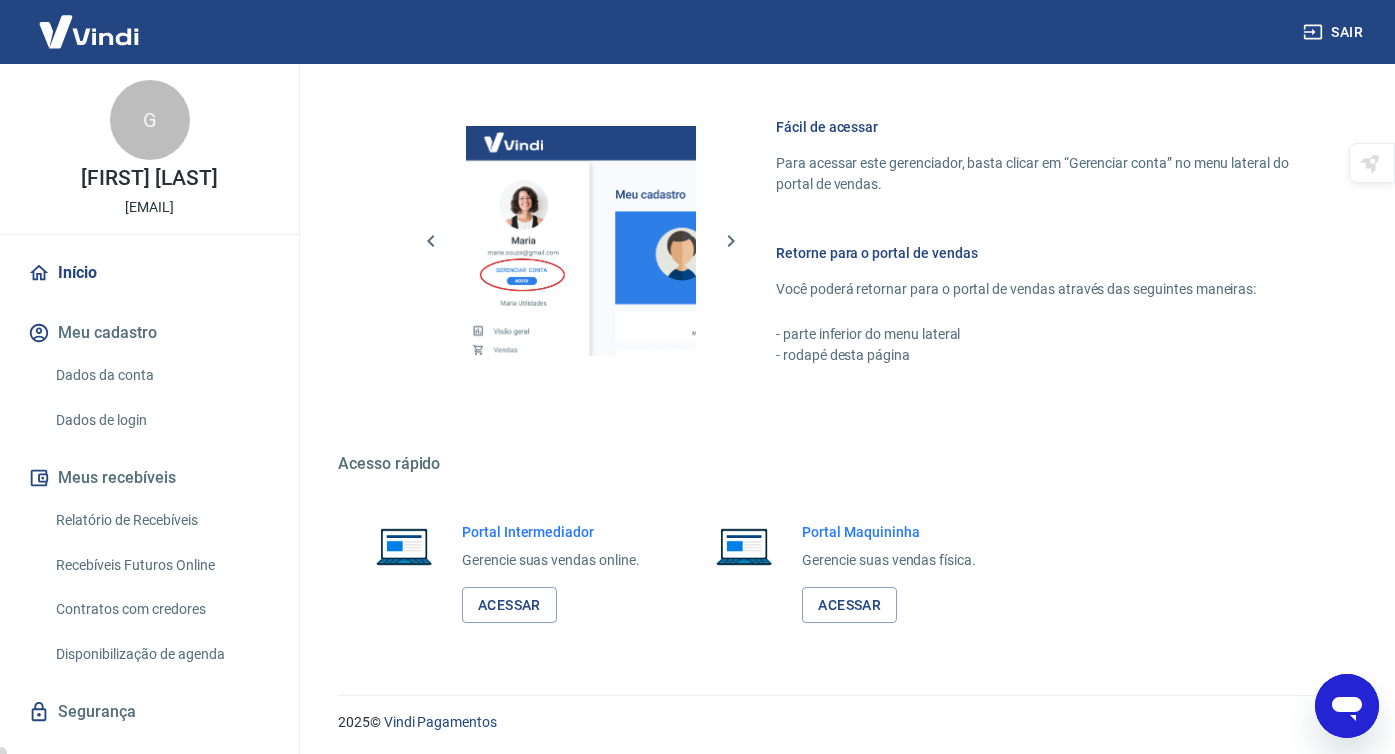 click on "Portal Intermediador Gerencie suas vendas online. Acessar" at bounding box center [502, 573] 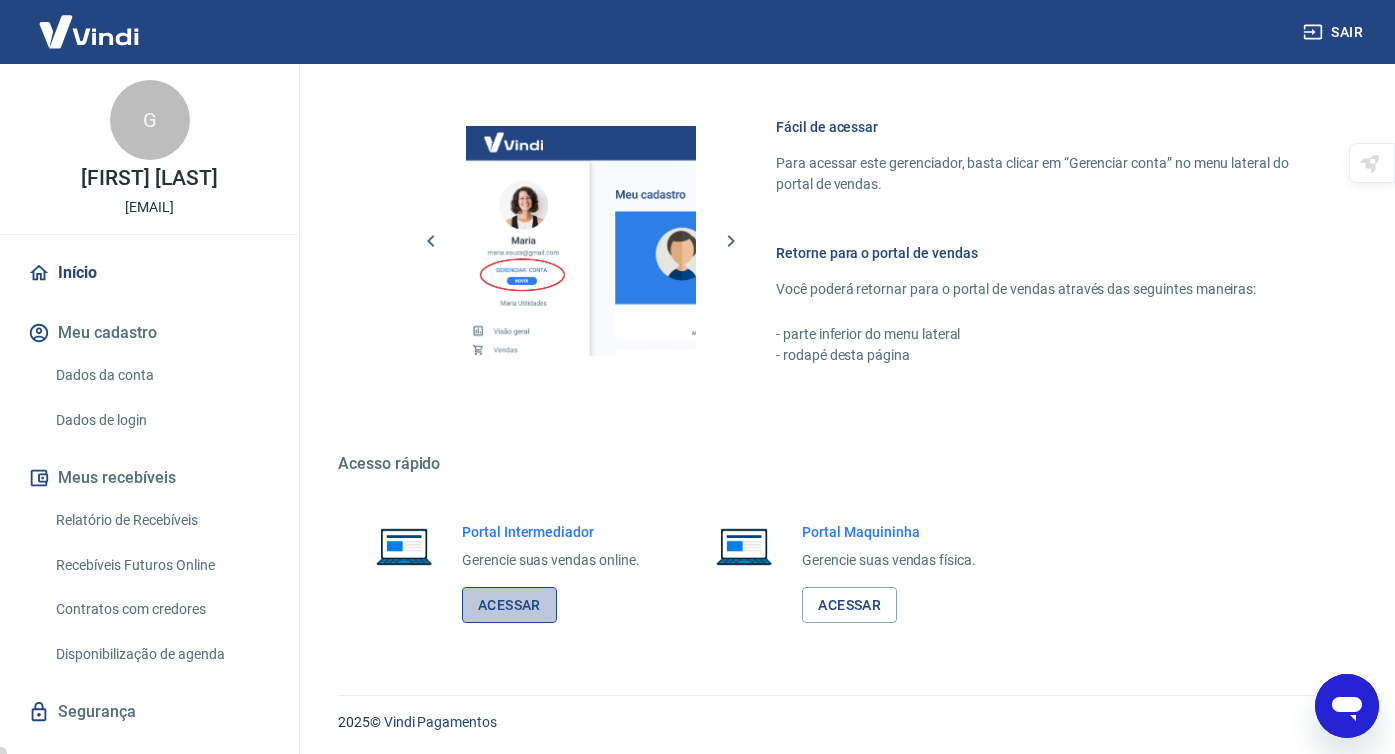 click on "Acessar" at bounding box center (509, 605) 